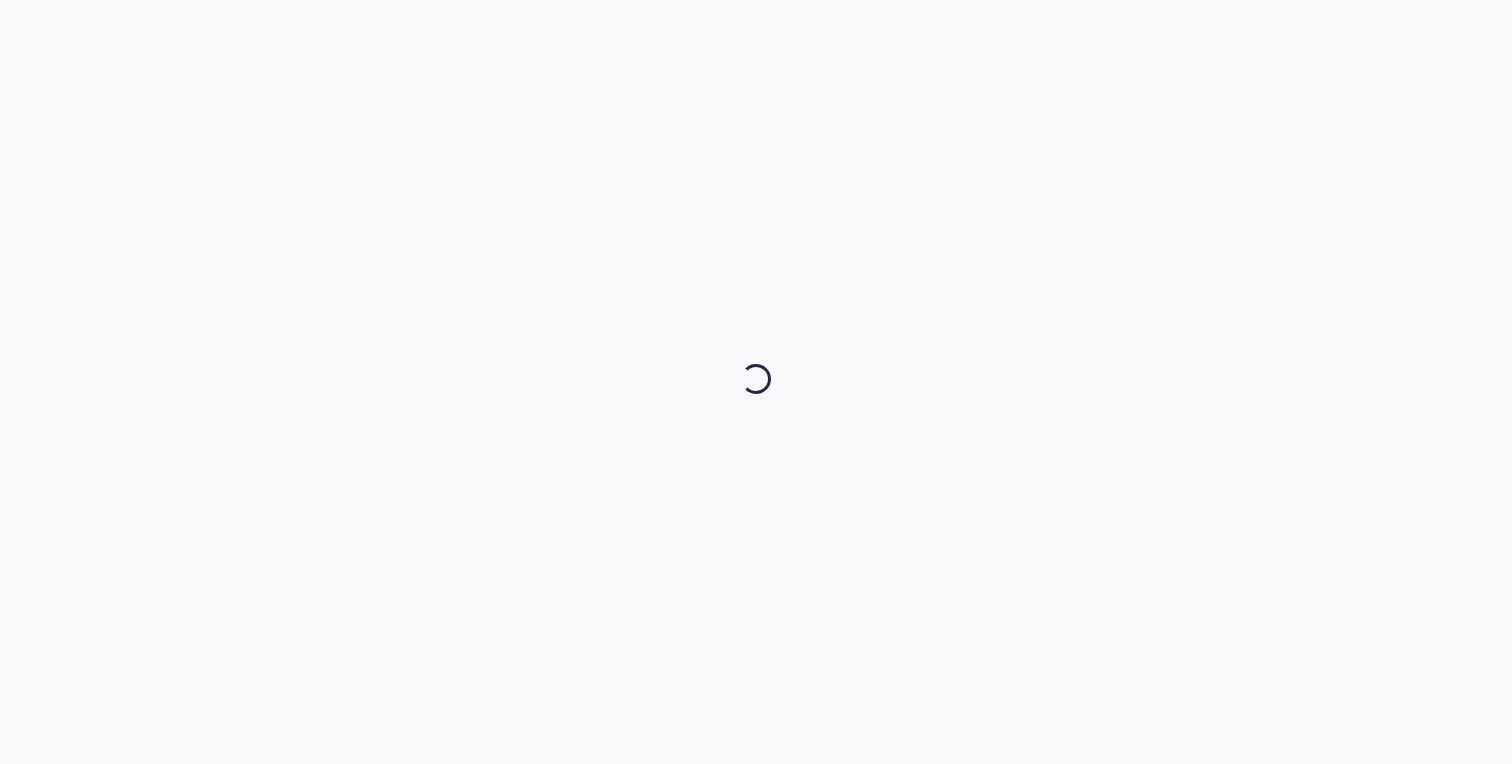 scroll, scrollTop: 0, scrollLeft: 0, axis: both 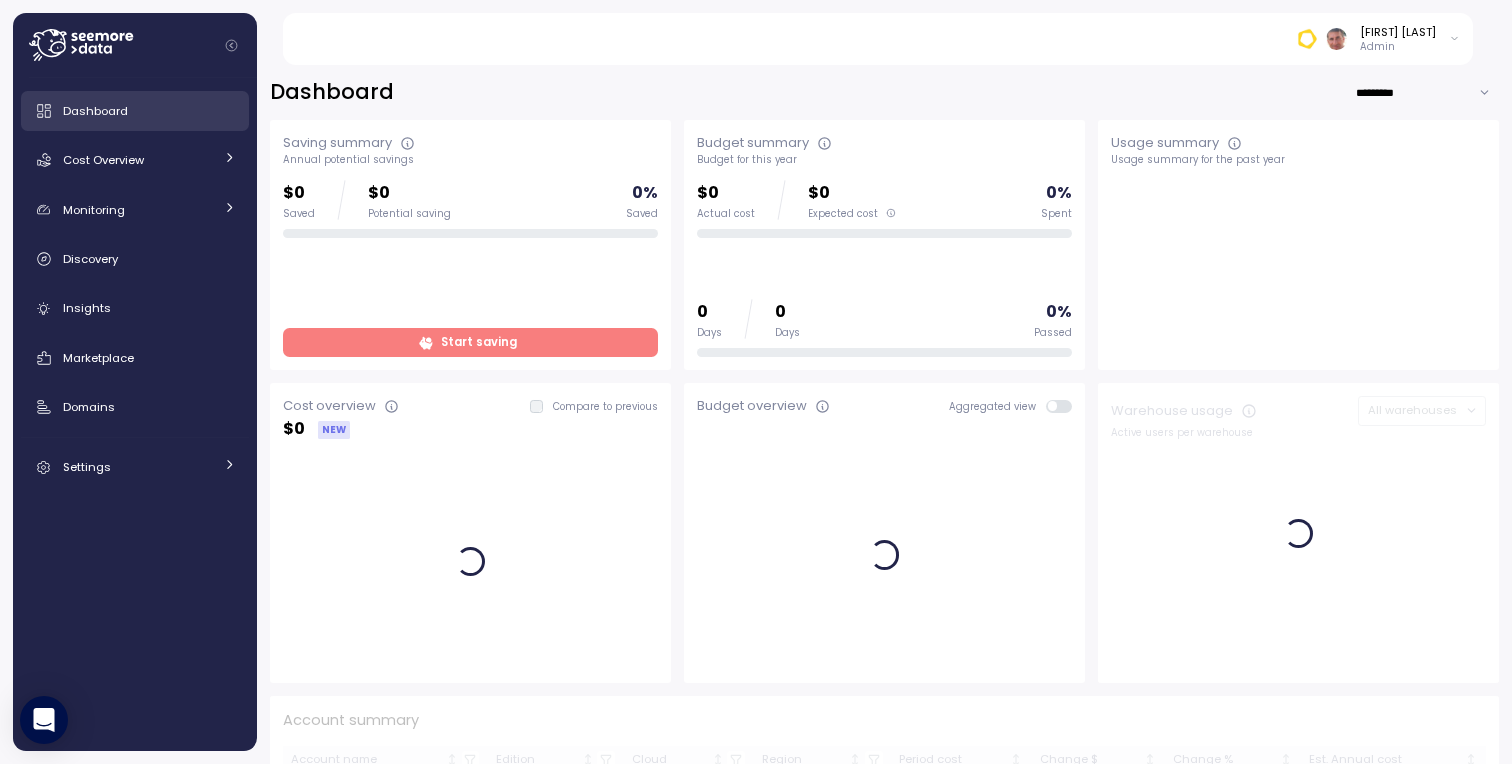 click on "Dashboard" at bounding box center [95, 111] 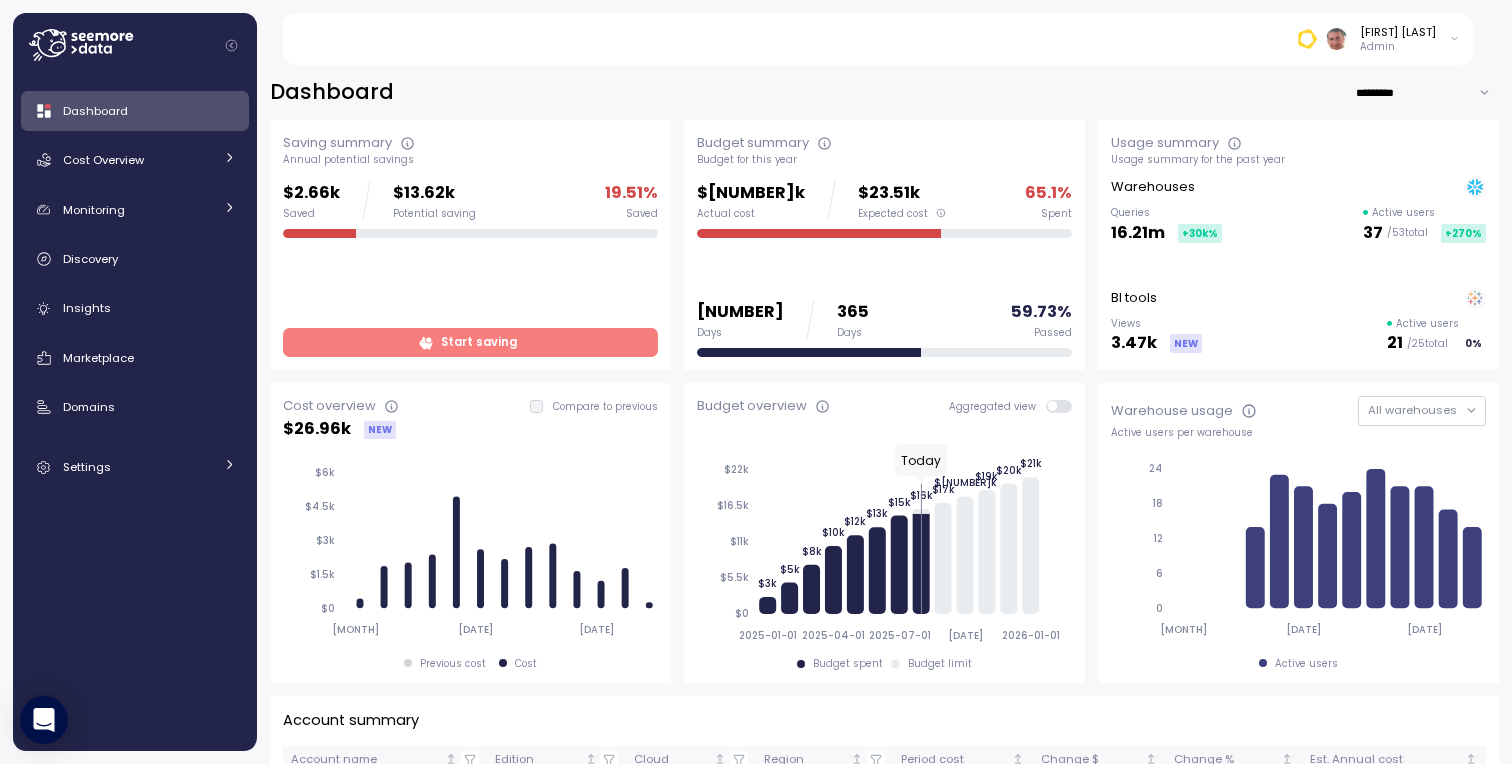 click at bounding box center (1065, 406) 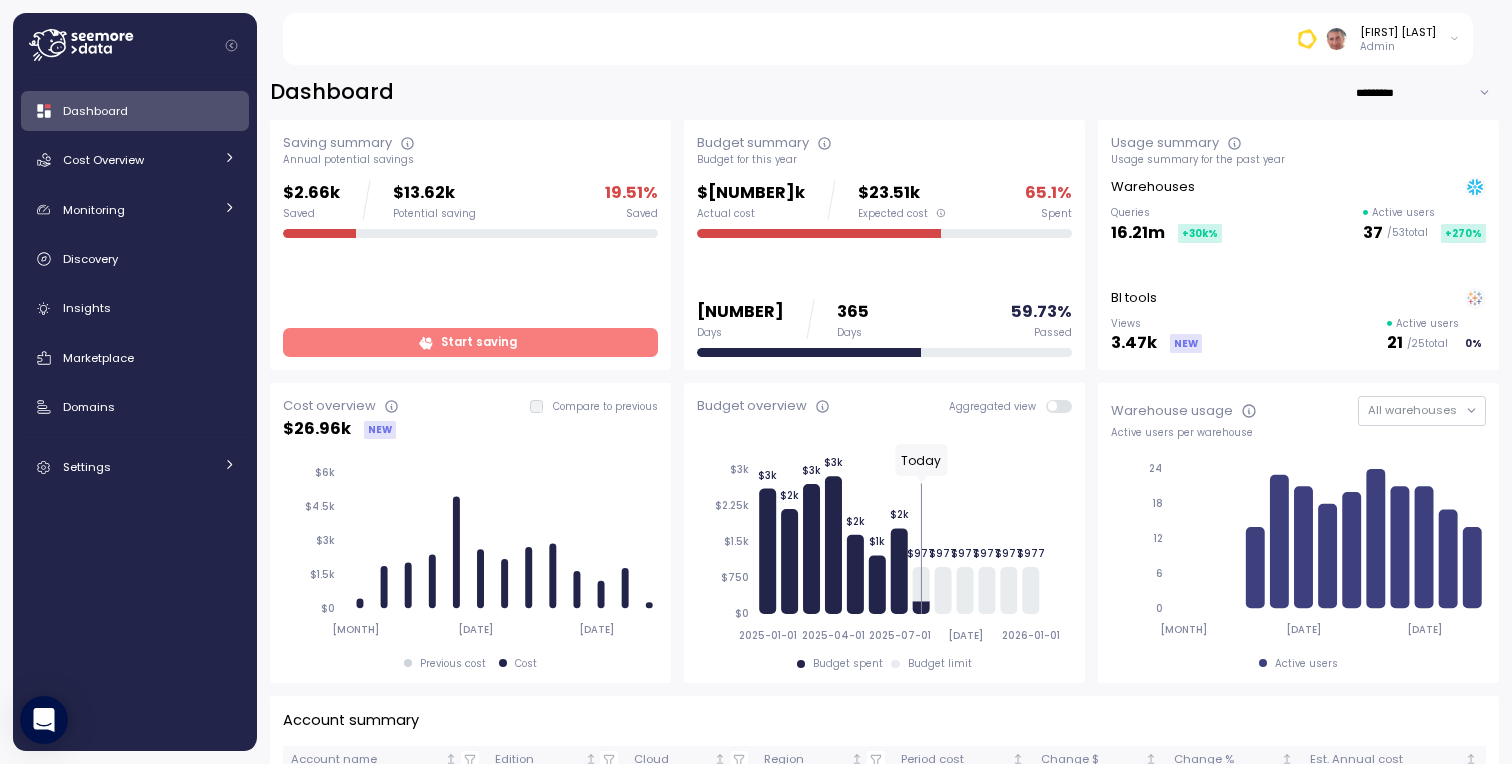 click at bounding box center [1065, 406] 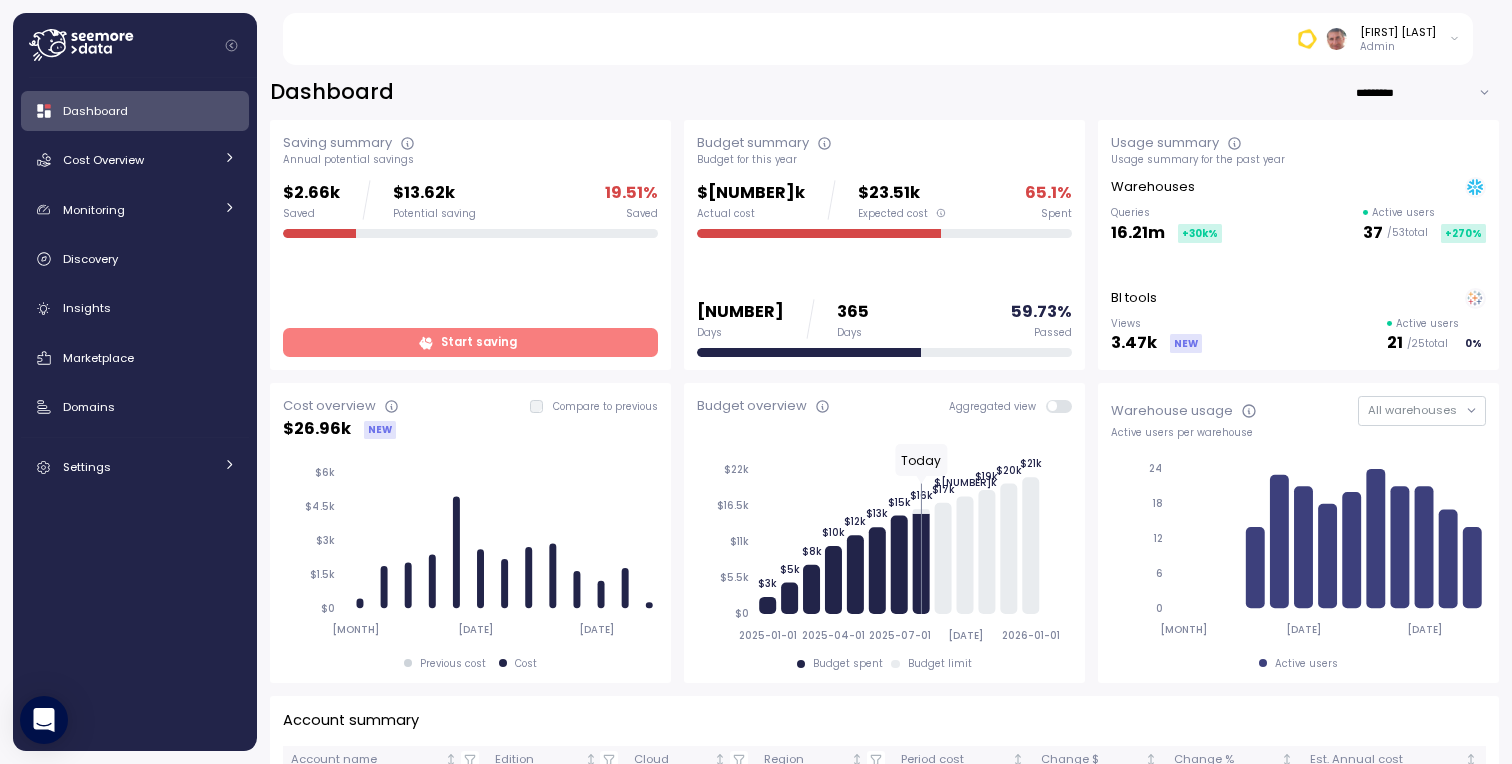 click at bounding box center (1053, 406) 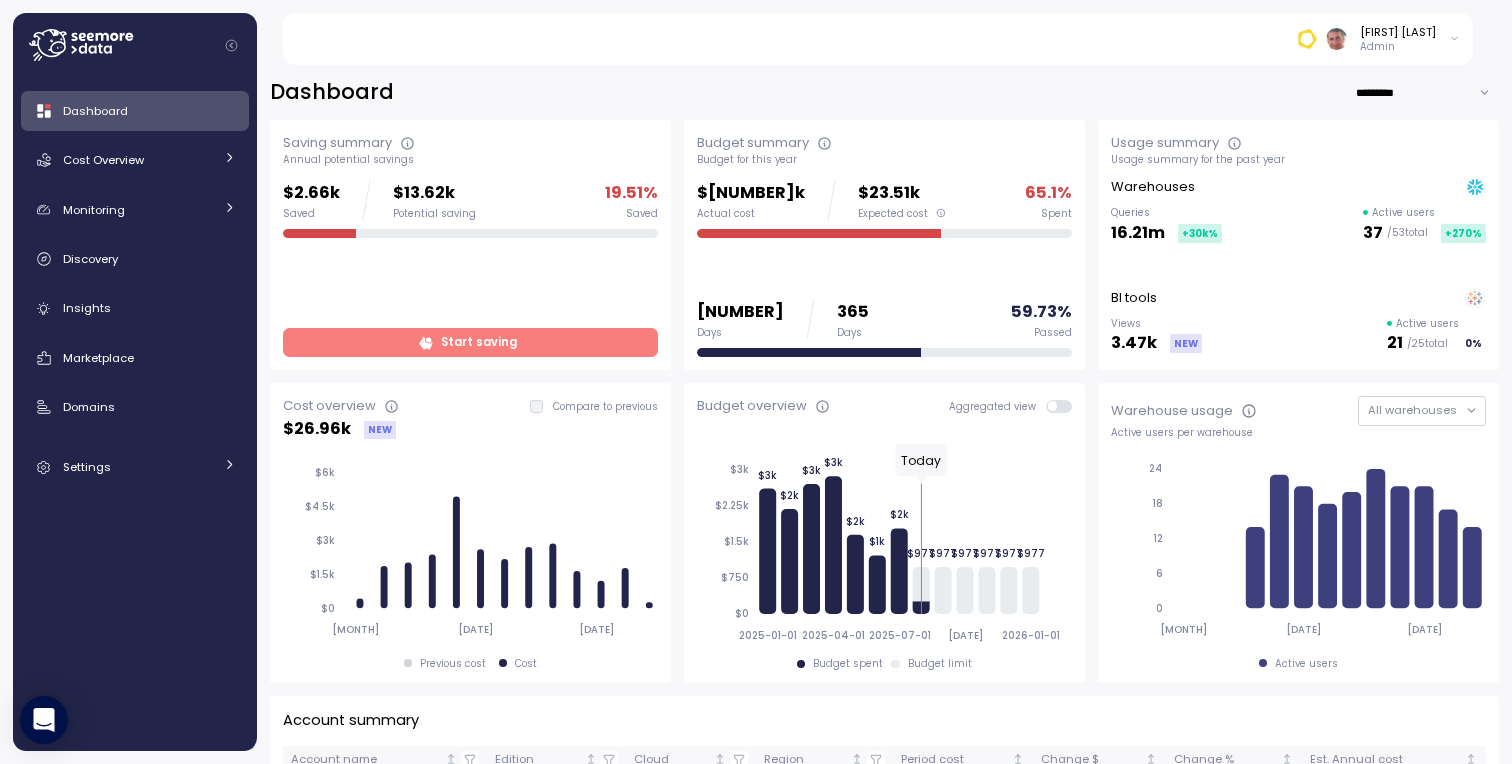 click at bounding box center (1065, 406) 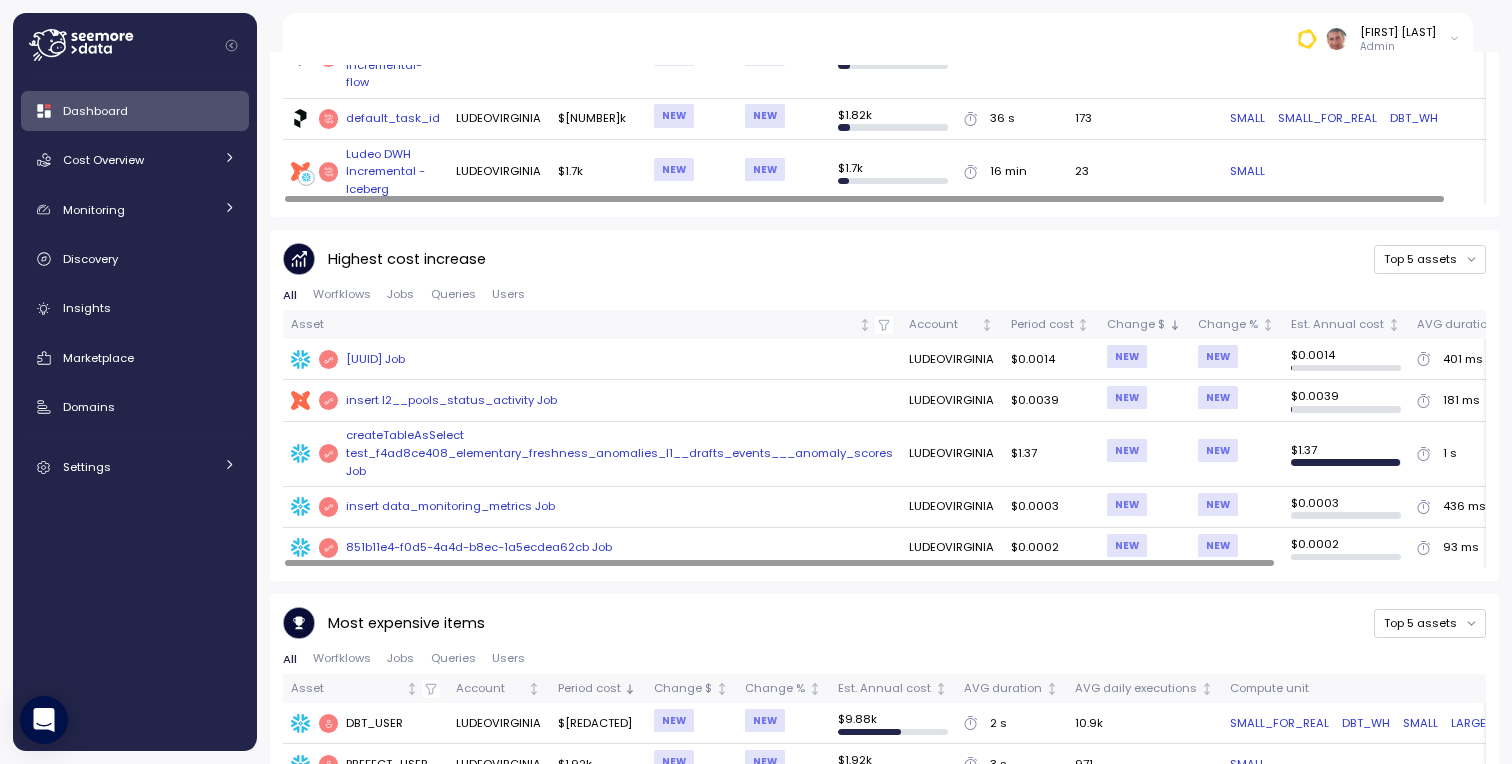 scroll, scrollTop: 1062, scrollLeft: 0, axis: vertical 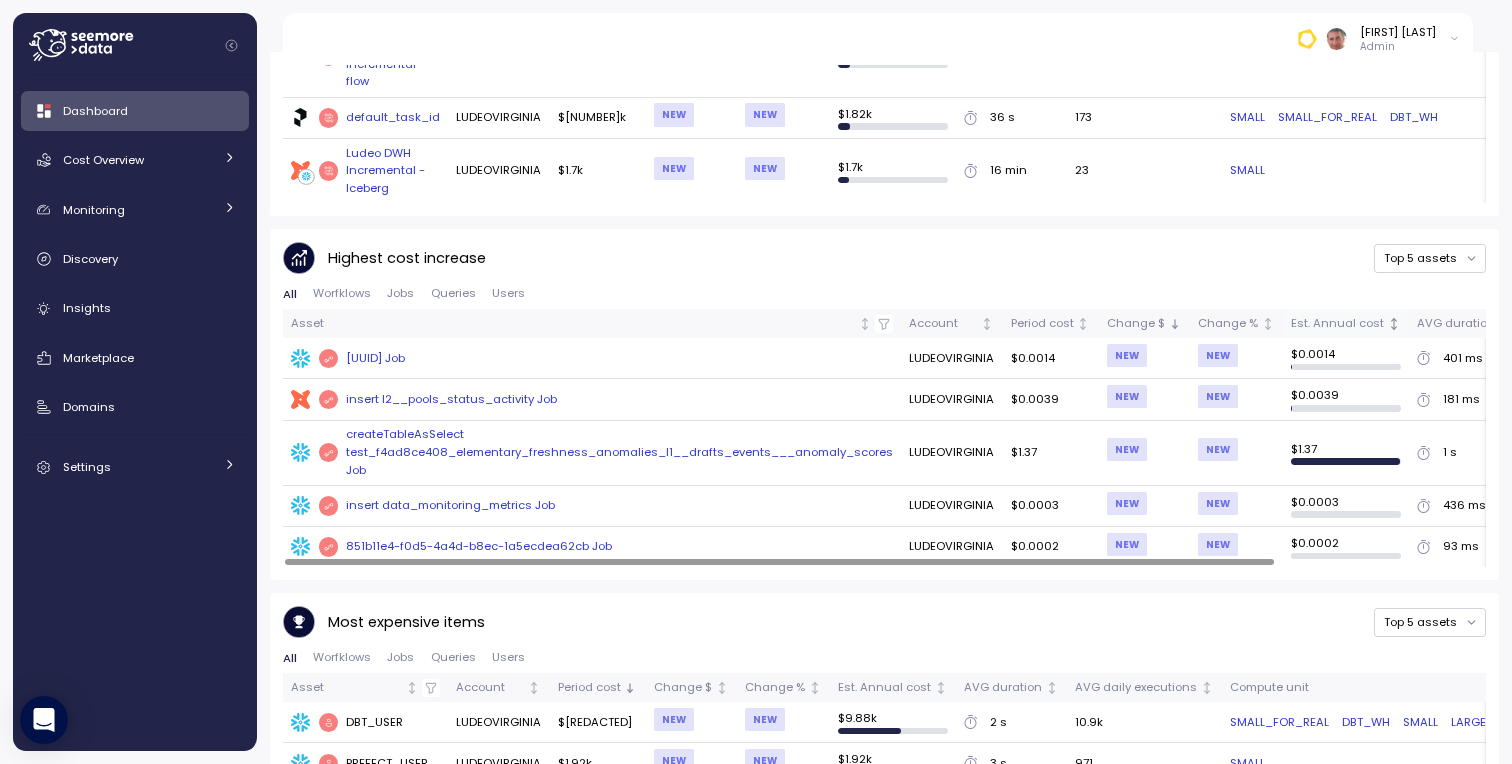 click on "Est. Annual cost" at bounding box center (1337, 324) 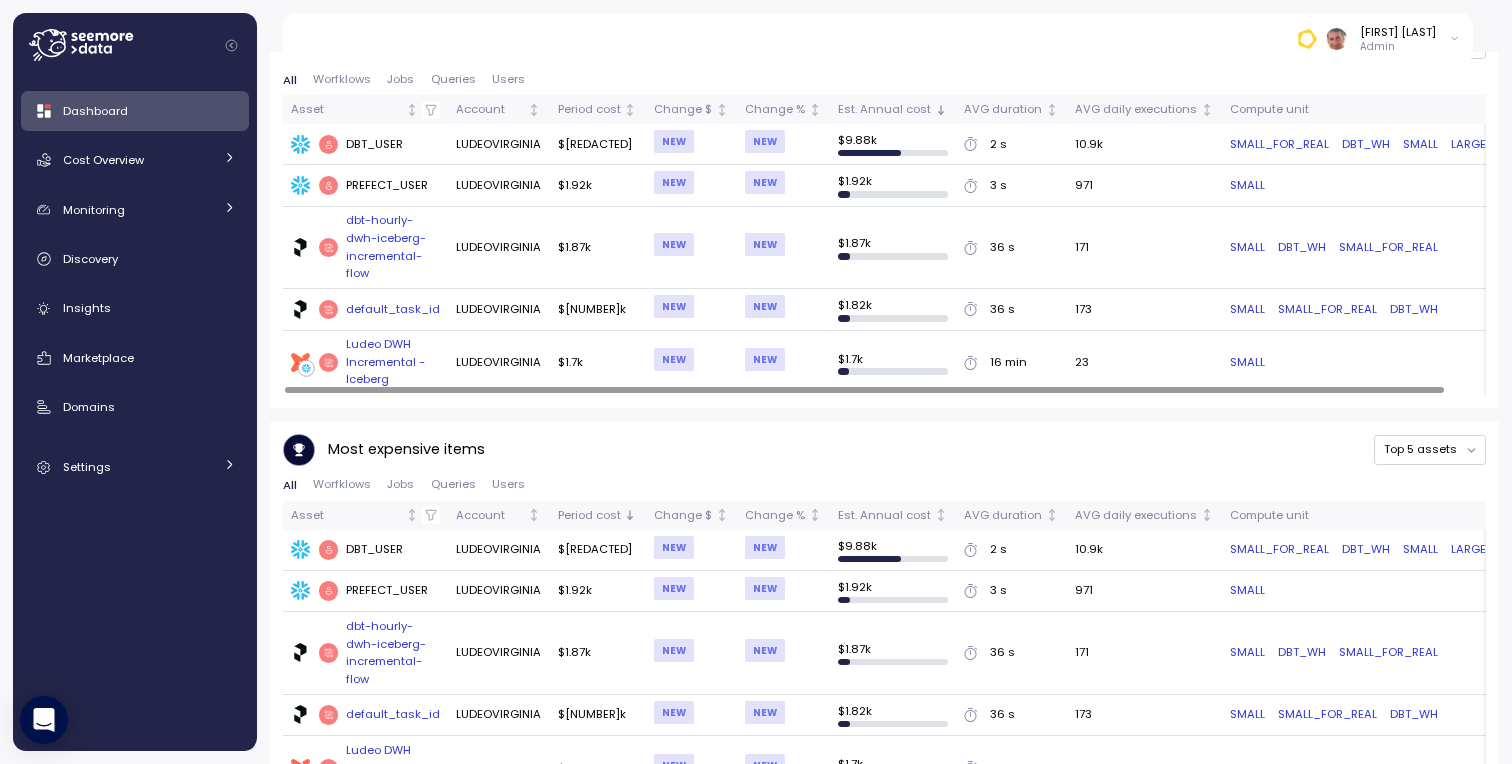scroll, scrollTop: 1328, scrollLeft: 0, axis: vertical 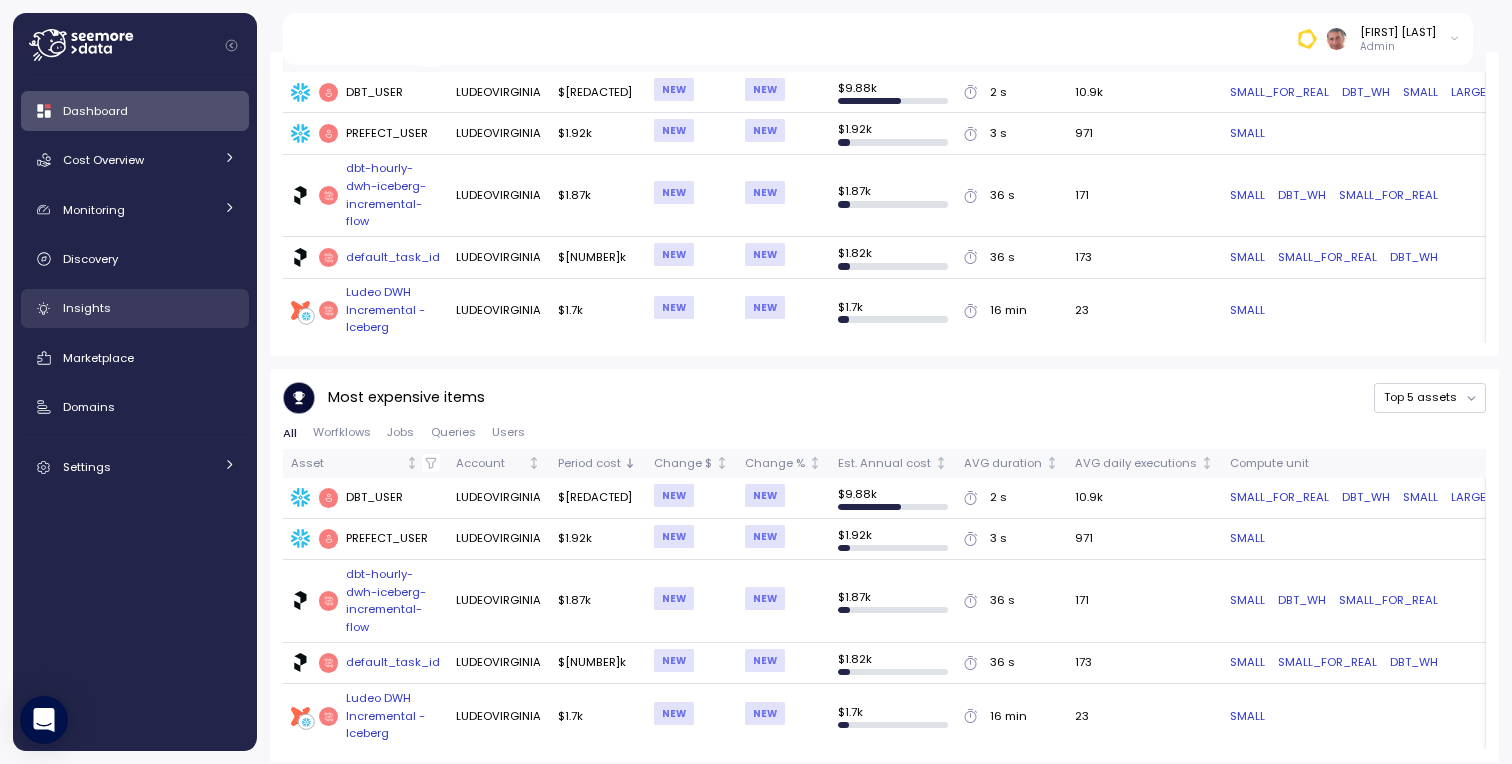 click on "Insights" at bounding box center (87, 308) 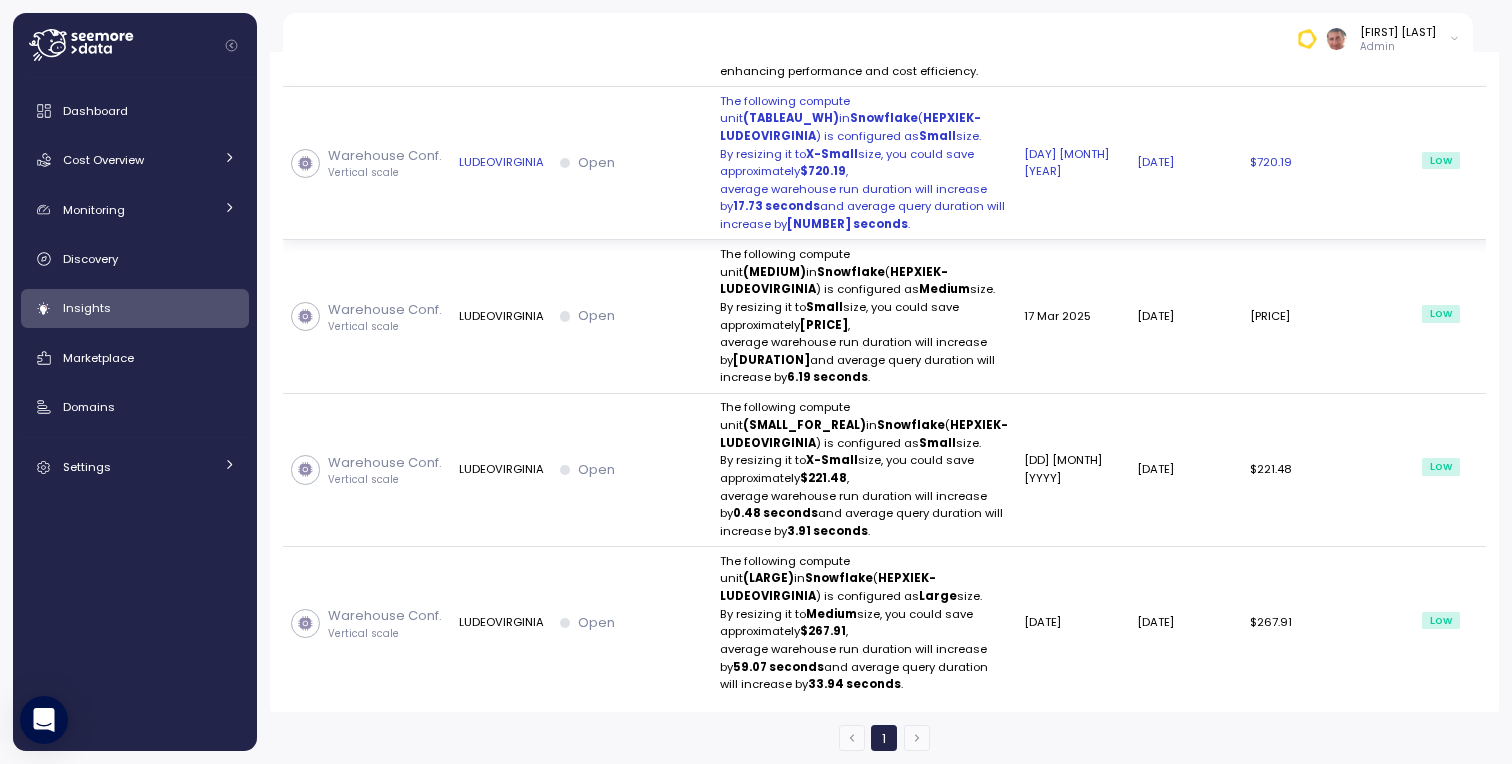scroll, scrollTop: 1532, scrollLeft: 0, axis: vertical 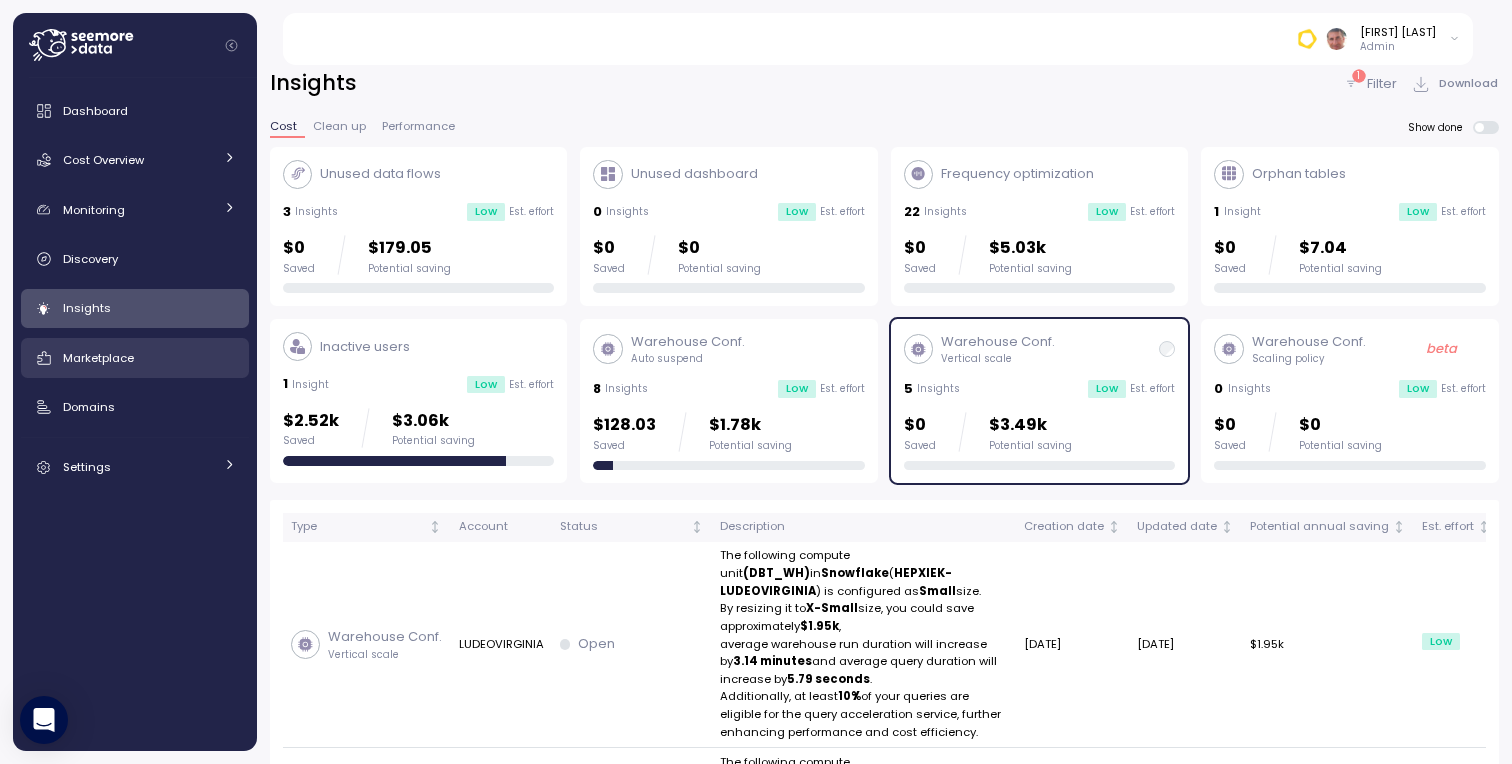 click on "Marketplace" at bounding box center (98, 358) 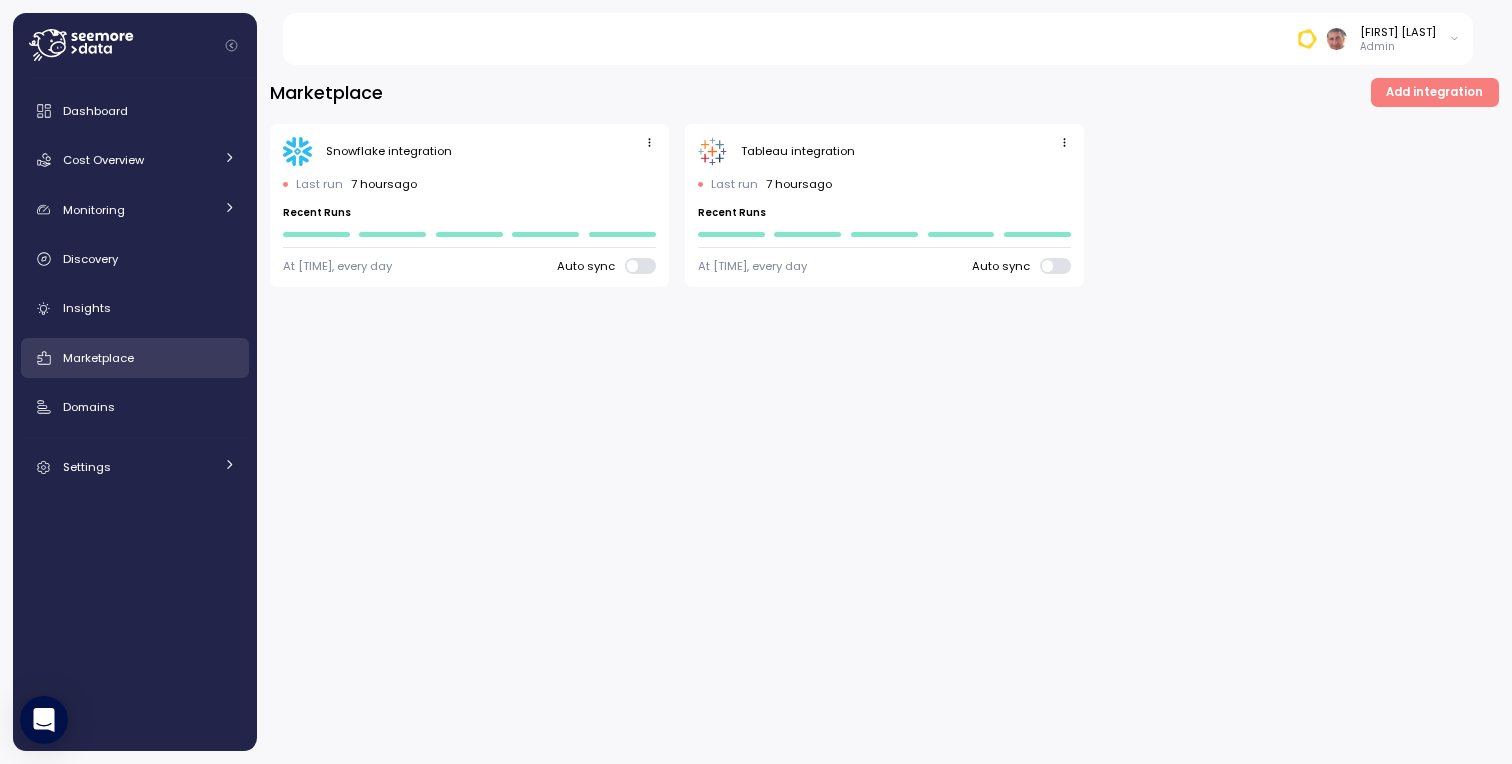 scroll, scrollTop: 0, scrollLeft: 0, axis: both 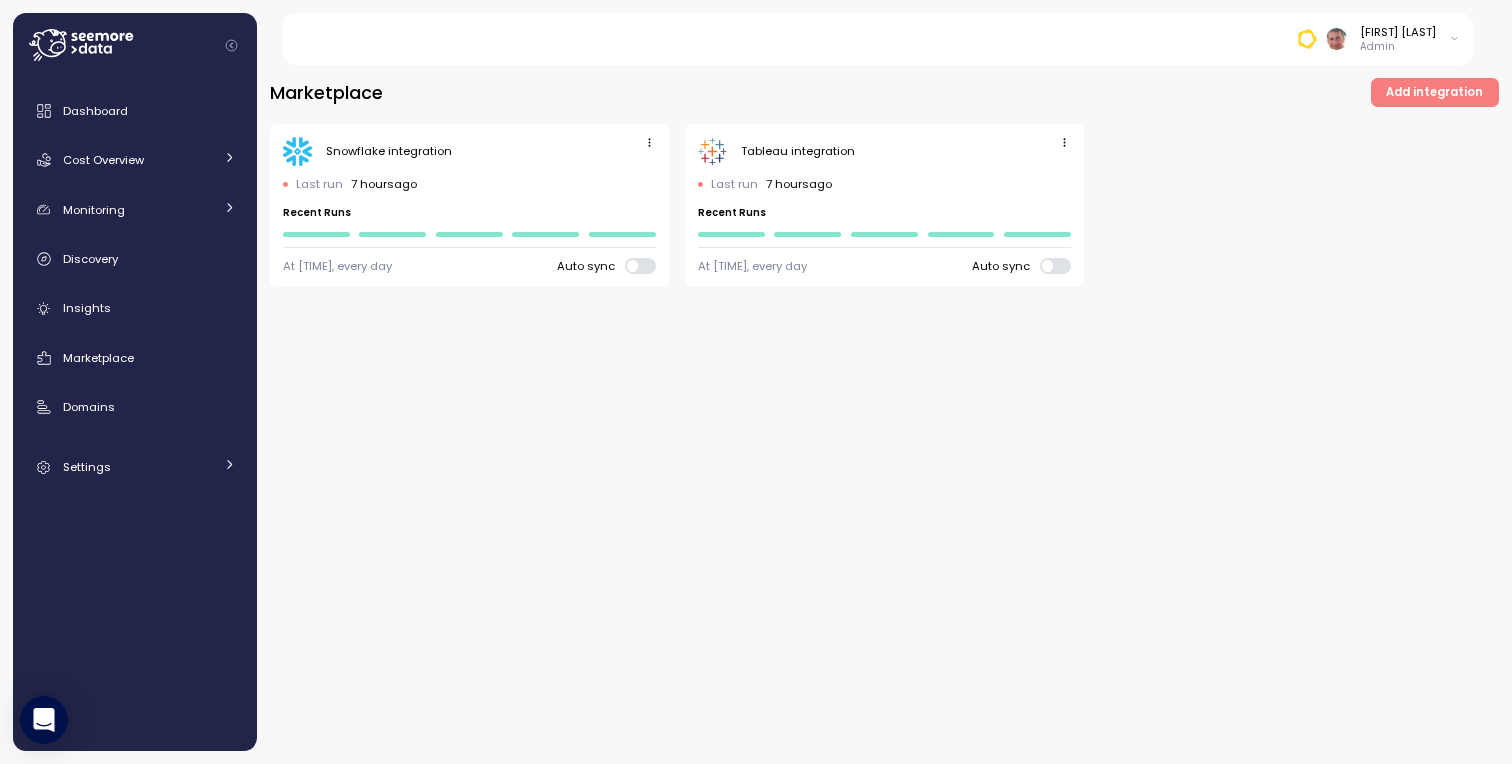 click on "Add integration" at bounding box center (1434, 92) 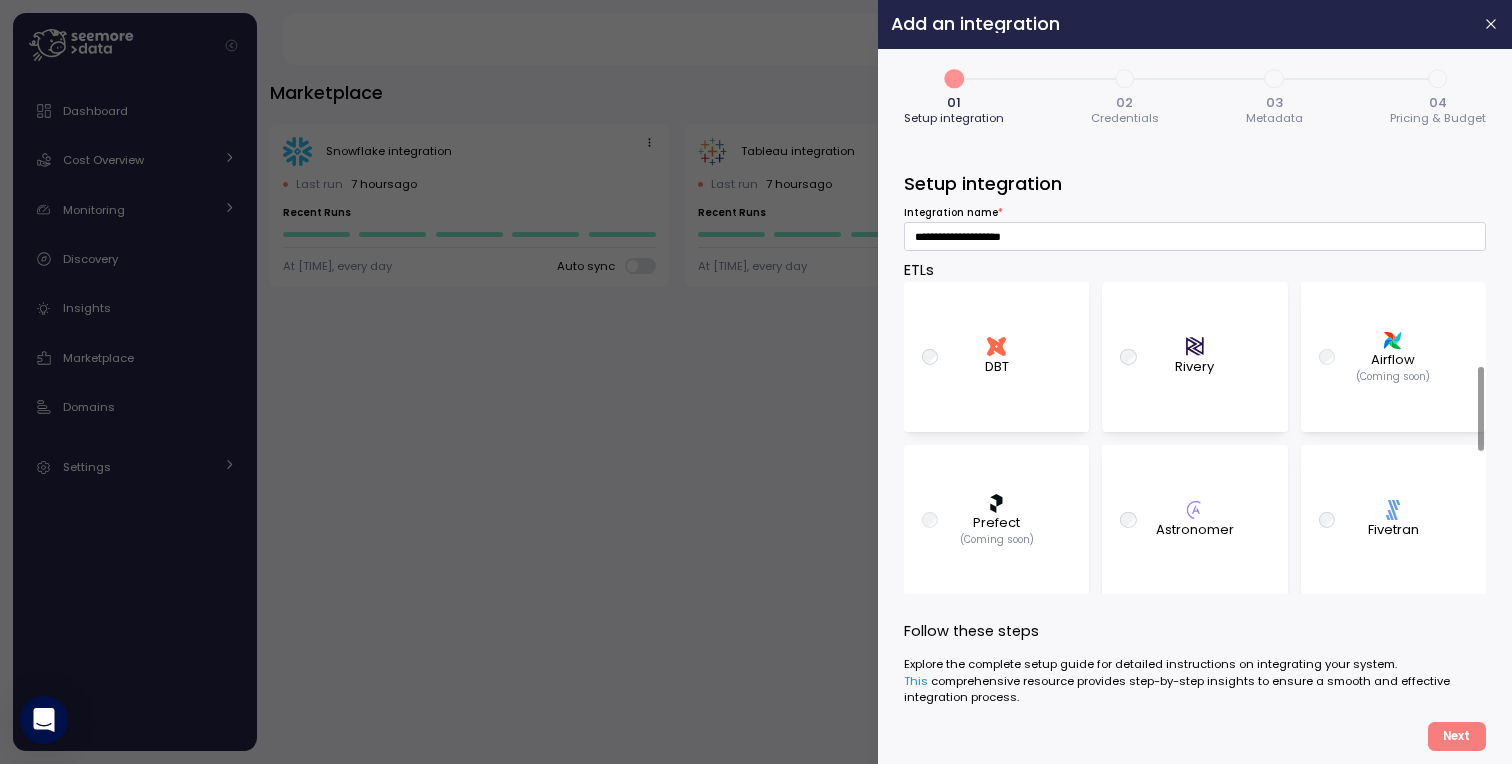 scroll, scrollTop: 397, scrollLeft: 0, axis: vertical 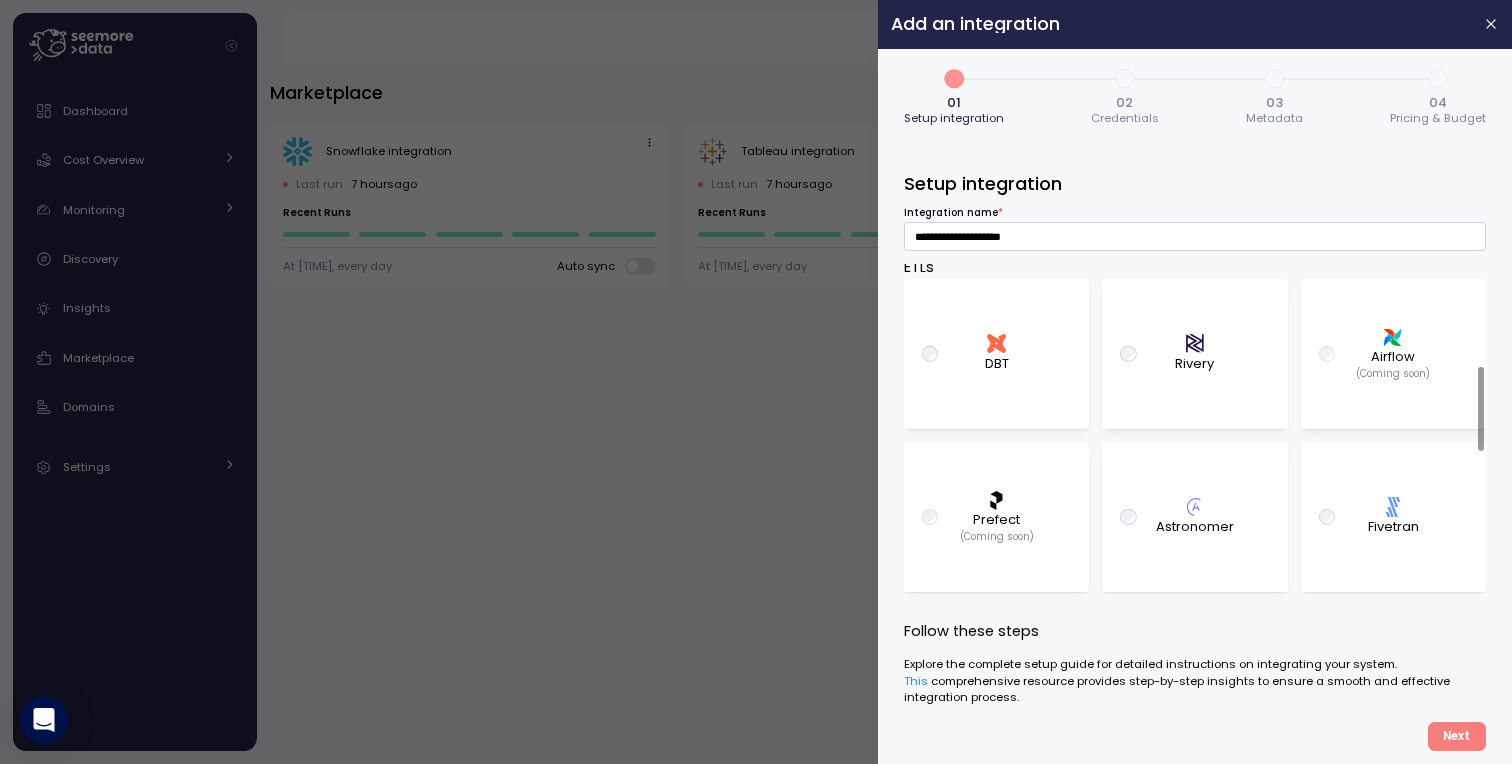 click 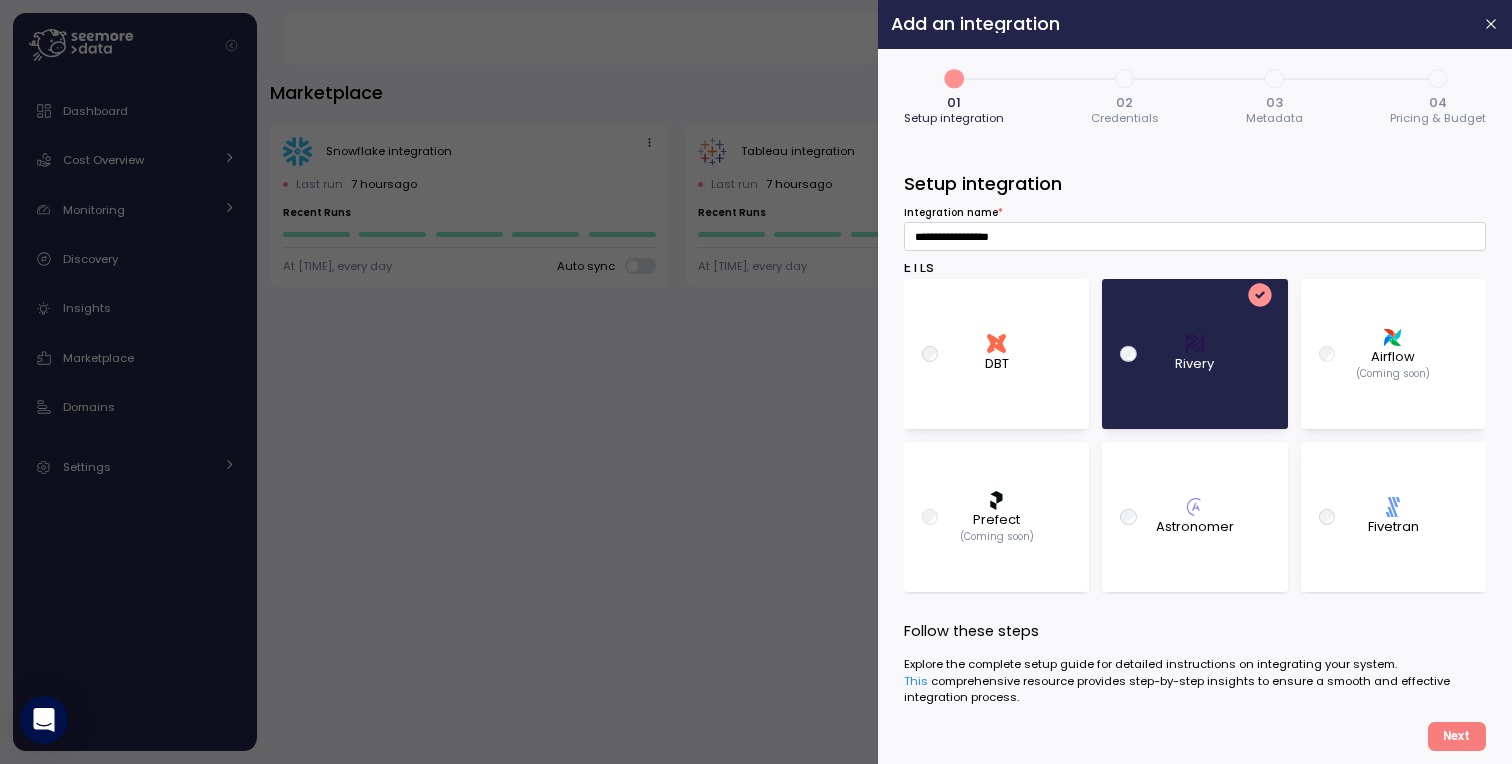 click on "Next" at bounding box center (1456, 736) 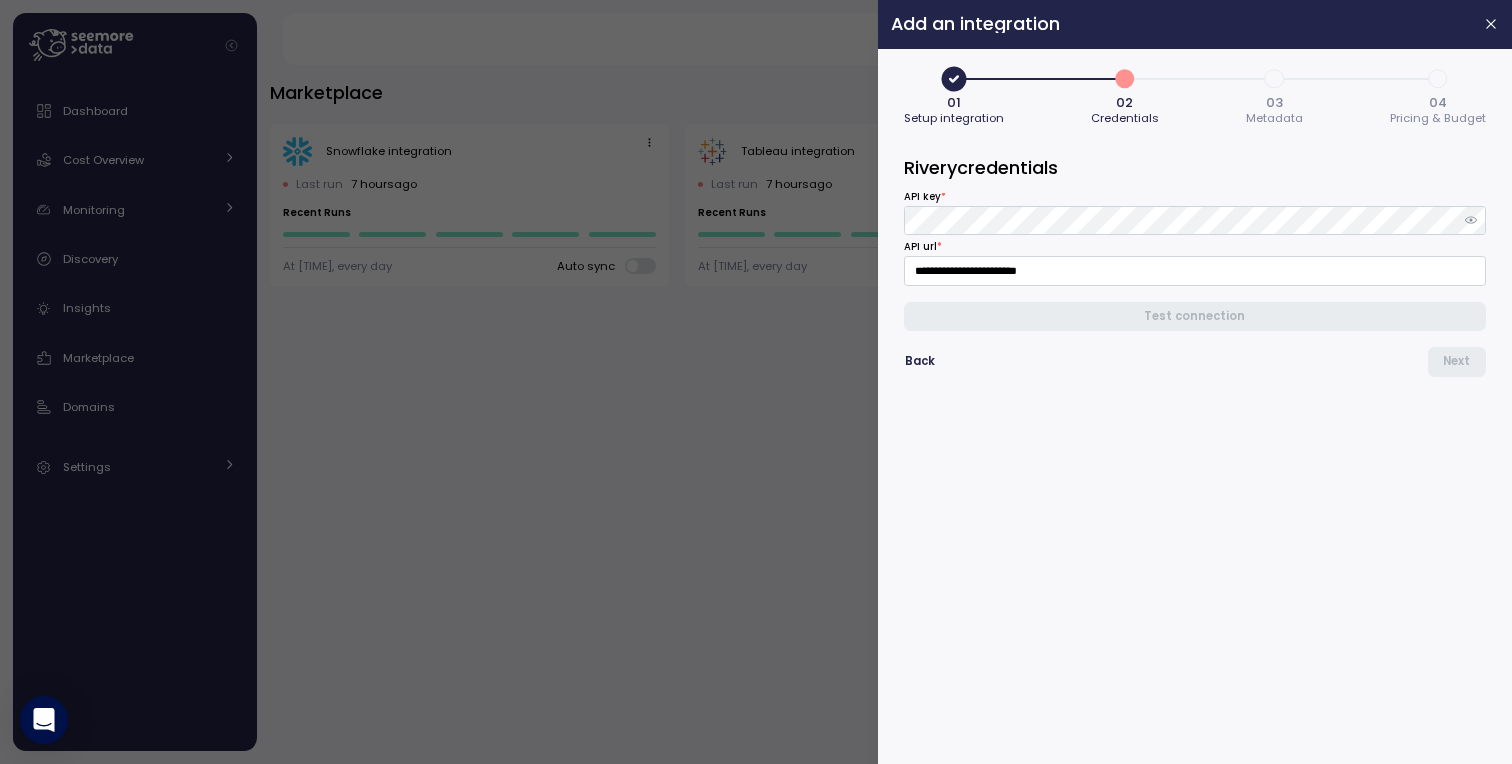 click on "**********" at bounding box center (1195, 453) 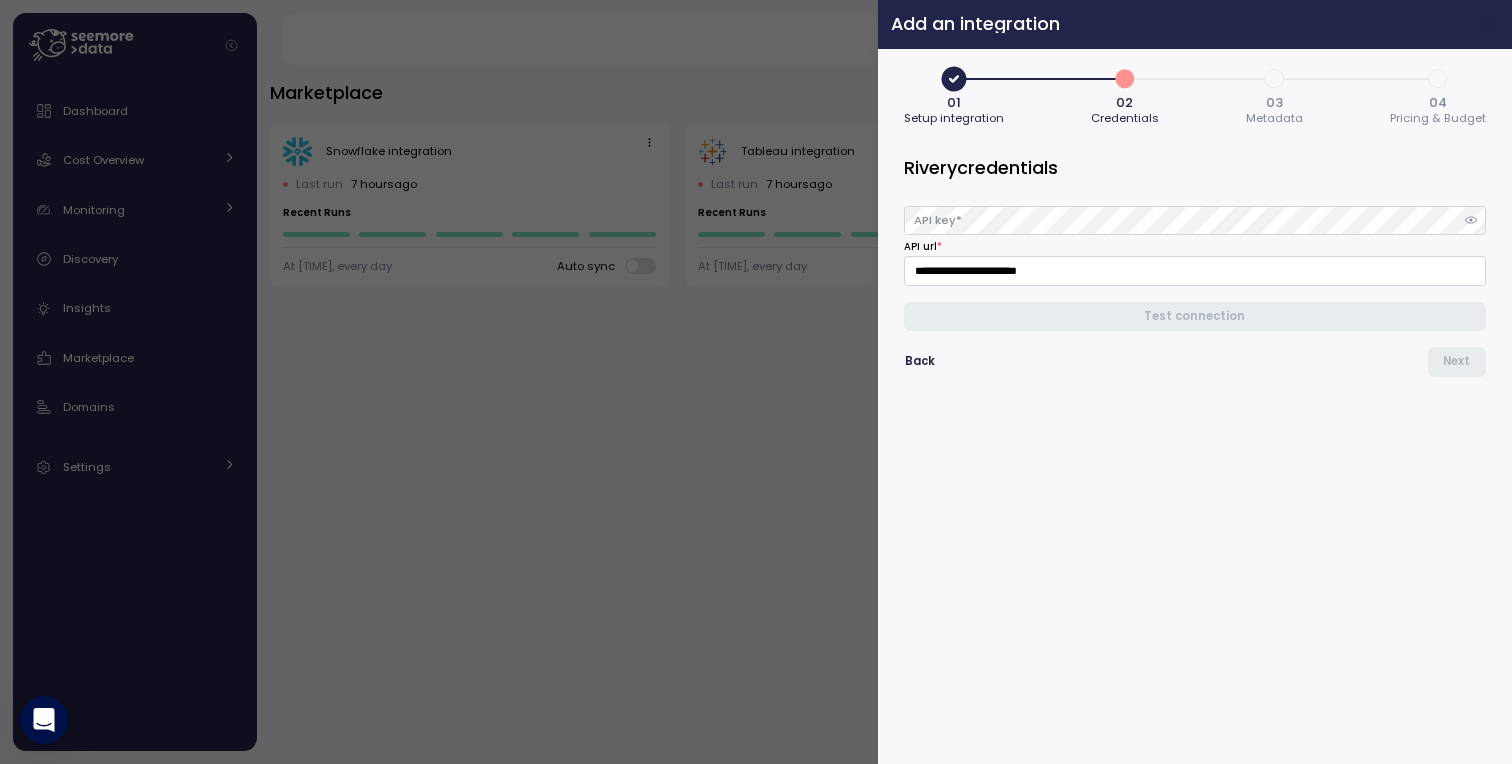 click 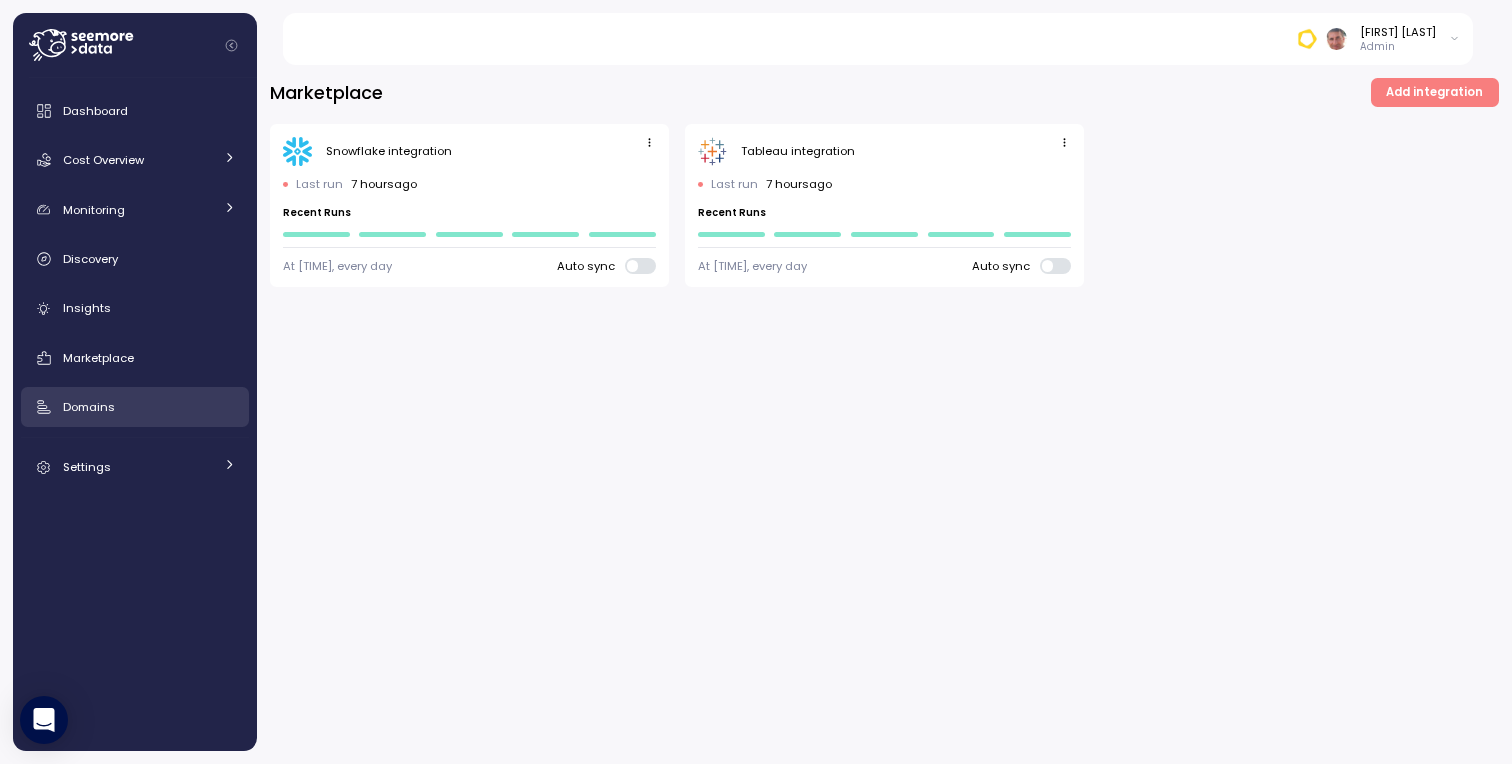 click on "Domains" at bounding box center [149, 407] 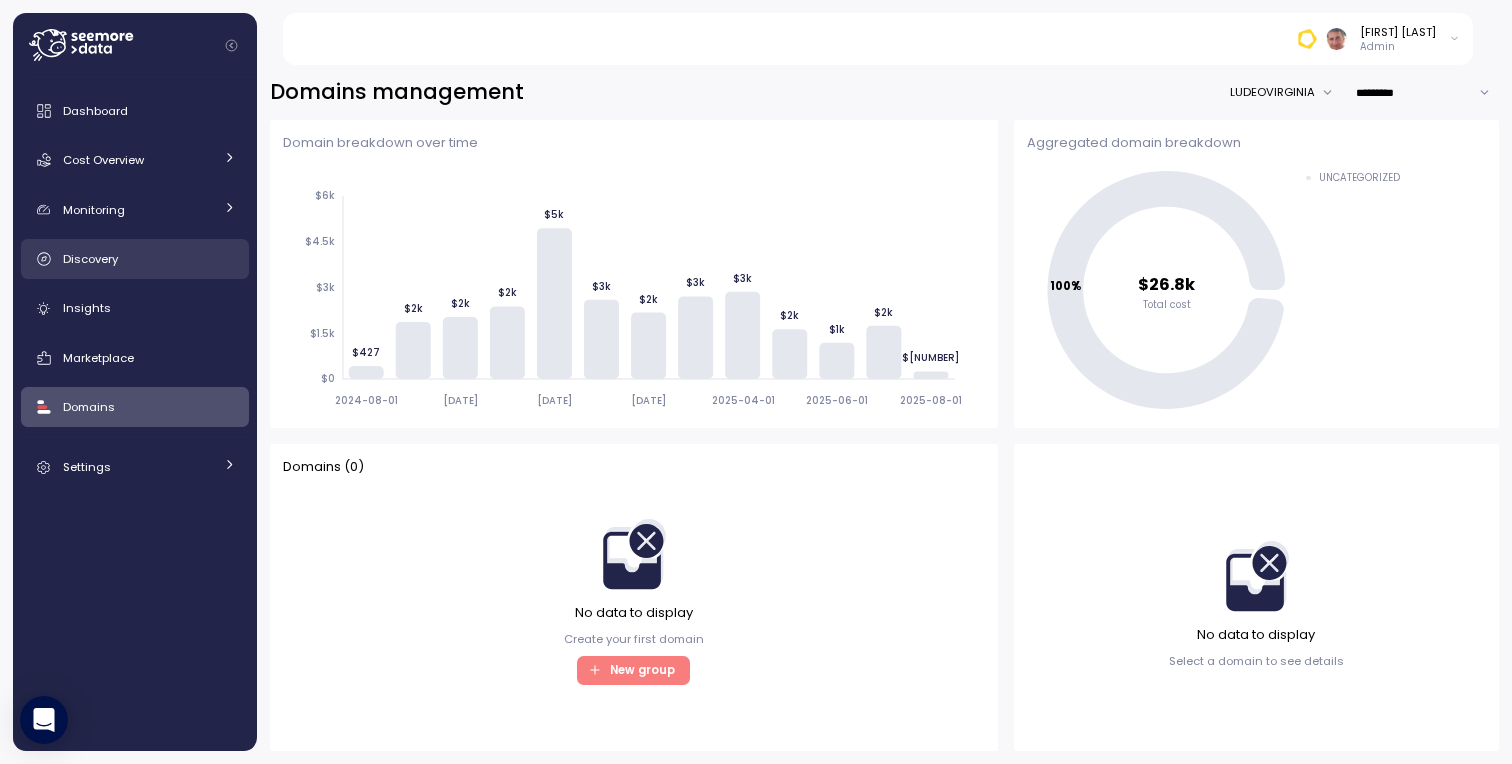 click on "Discovery" at bounding box center (90, 259) 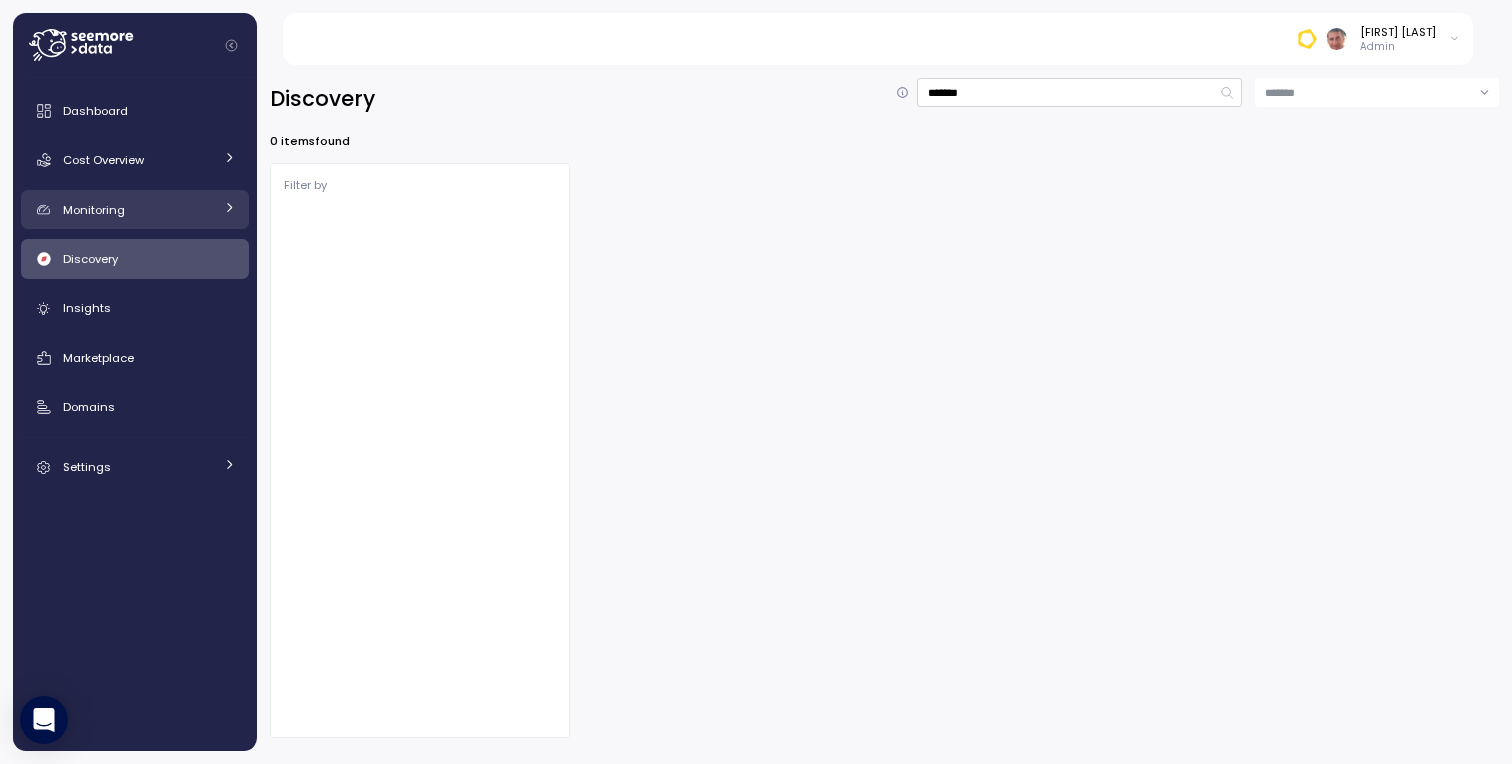 click on "Monitoring" at bounding box center (94, 210) 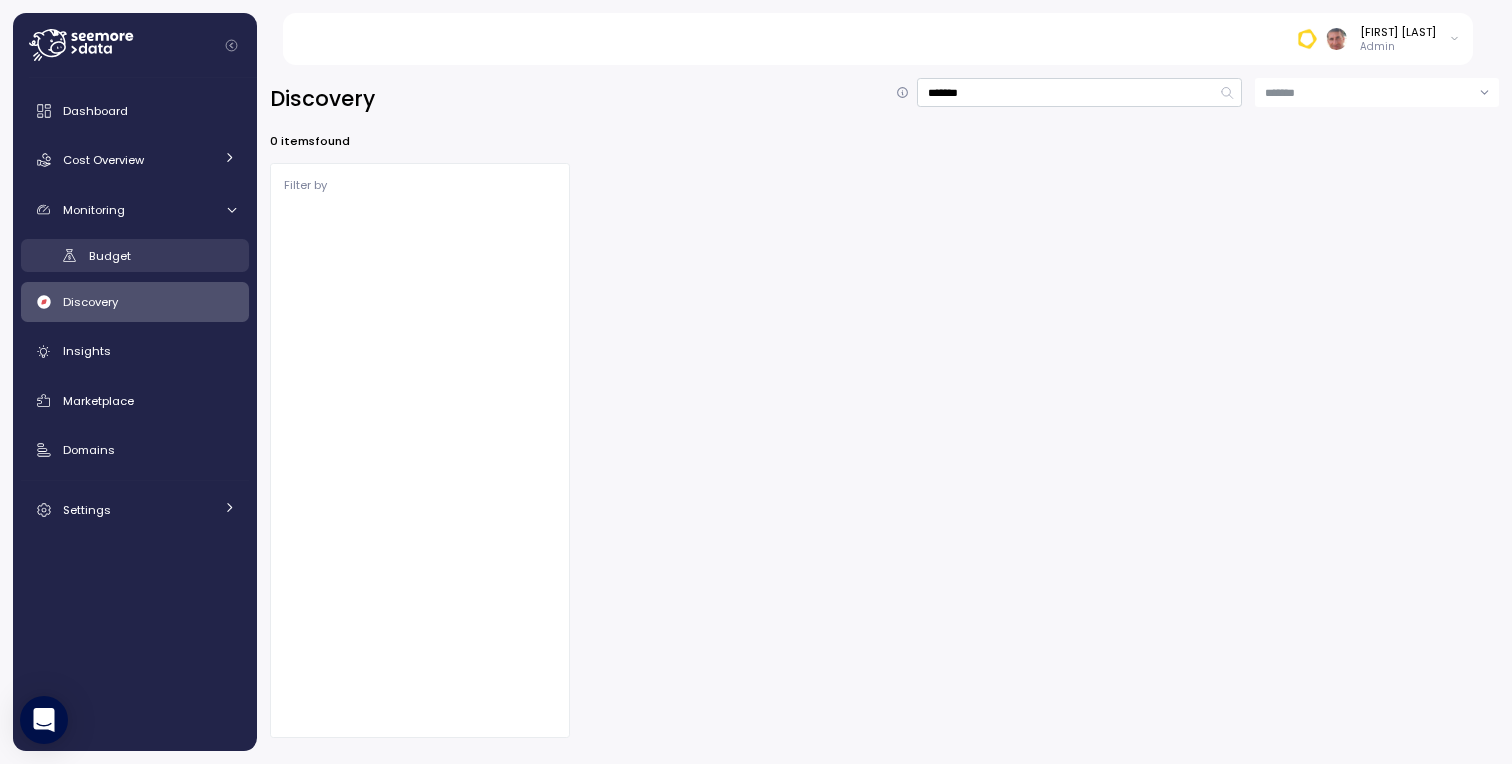 click on "Budget" at bounding box center (110, 256) 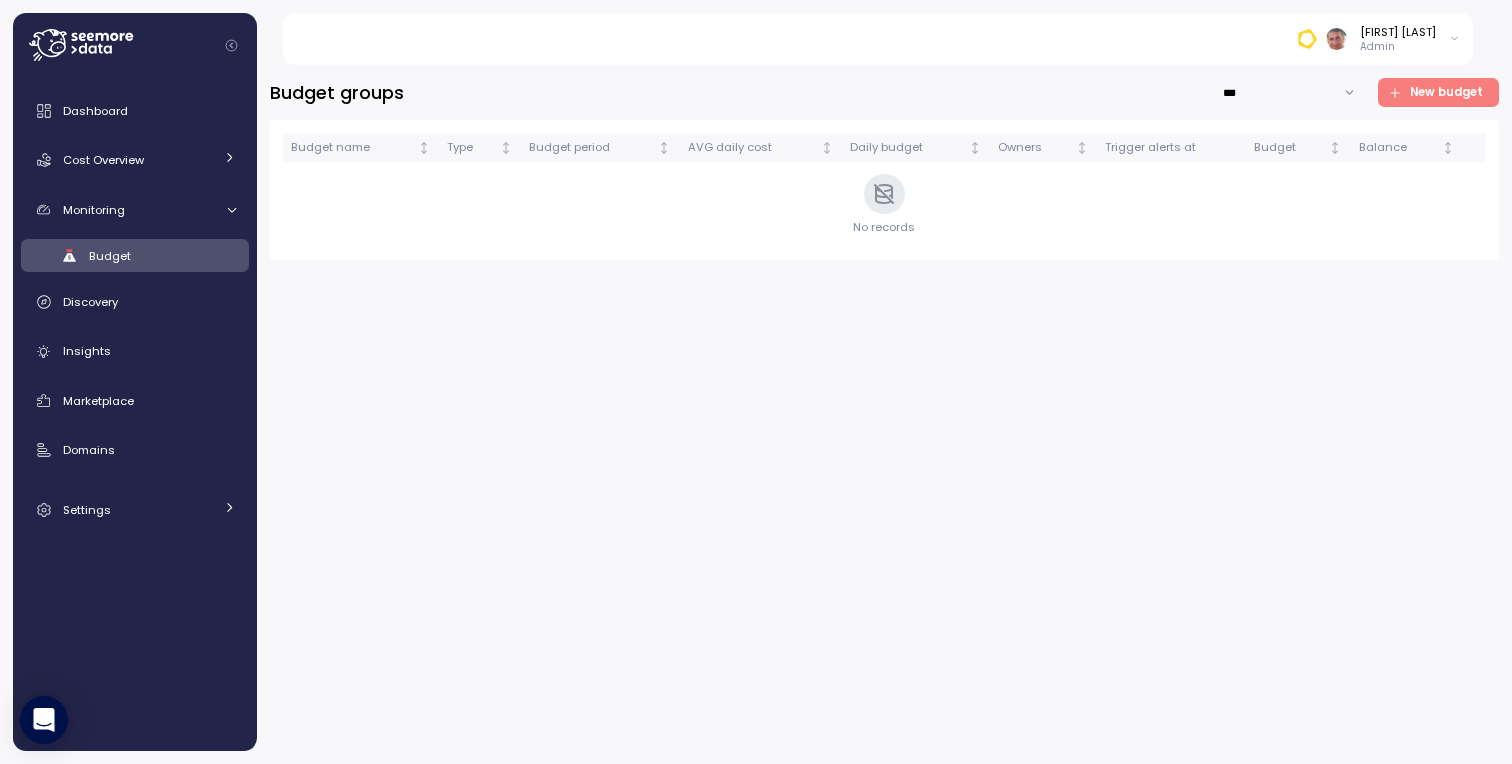 click on "Dashboard Cost Overview Compute Workloads Storage Cloud Services Clustering columns Pipes AI Services Snowpark Container Services Materialized View Search Optimization Query Acceleration ETL Monitoring Budget Discovery Insights Marketplace Domains Settings Channel Configurations Roles Users Preferences Notifications Configurations" at bounding box center [135, 310] 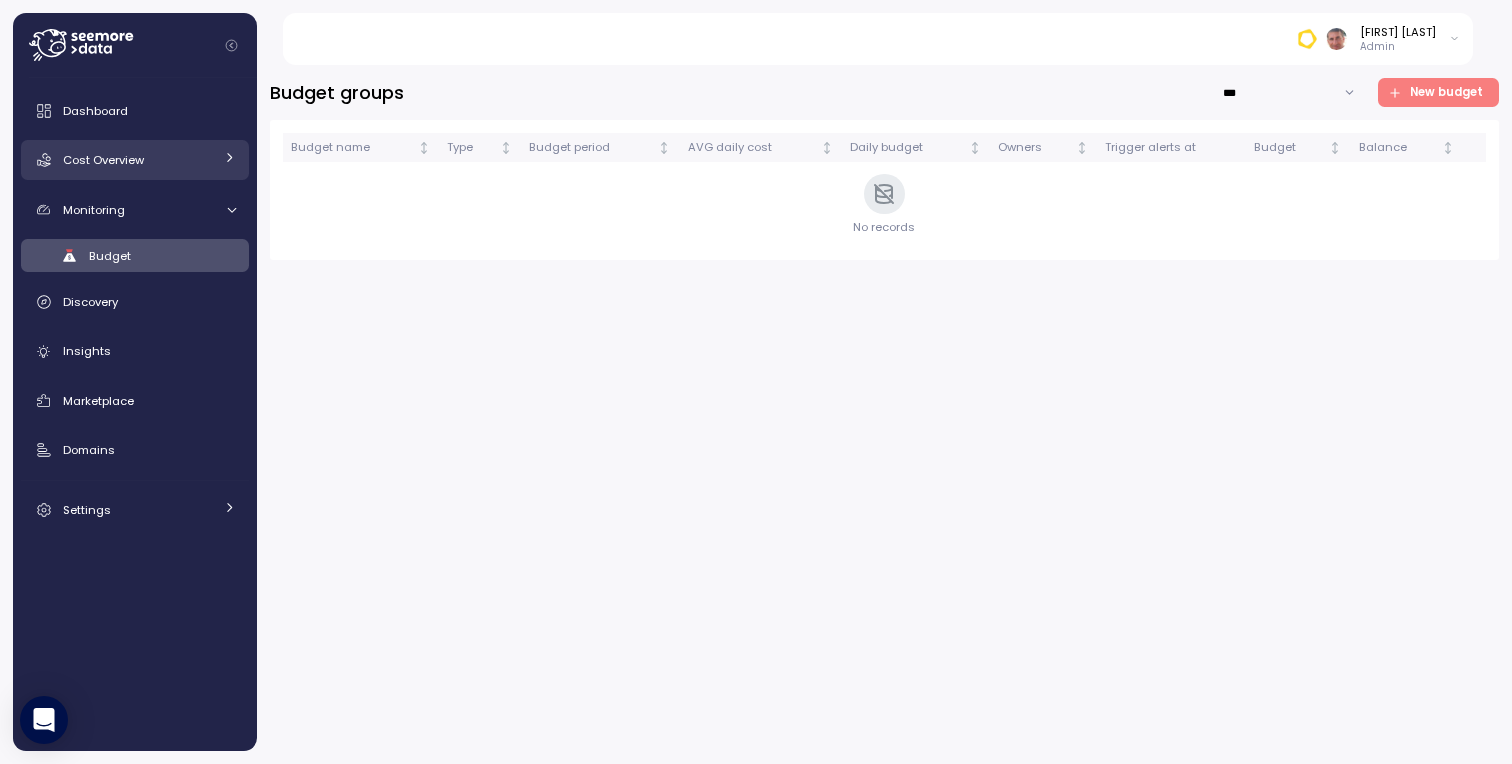 click on "Cost Overview" at bounding box center (135, 160) 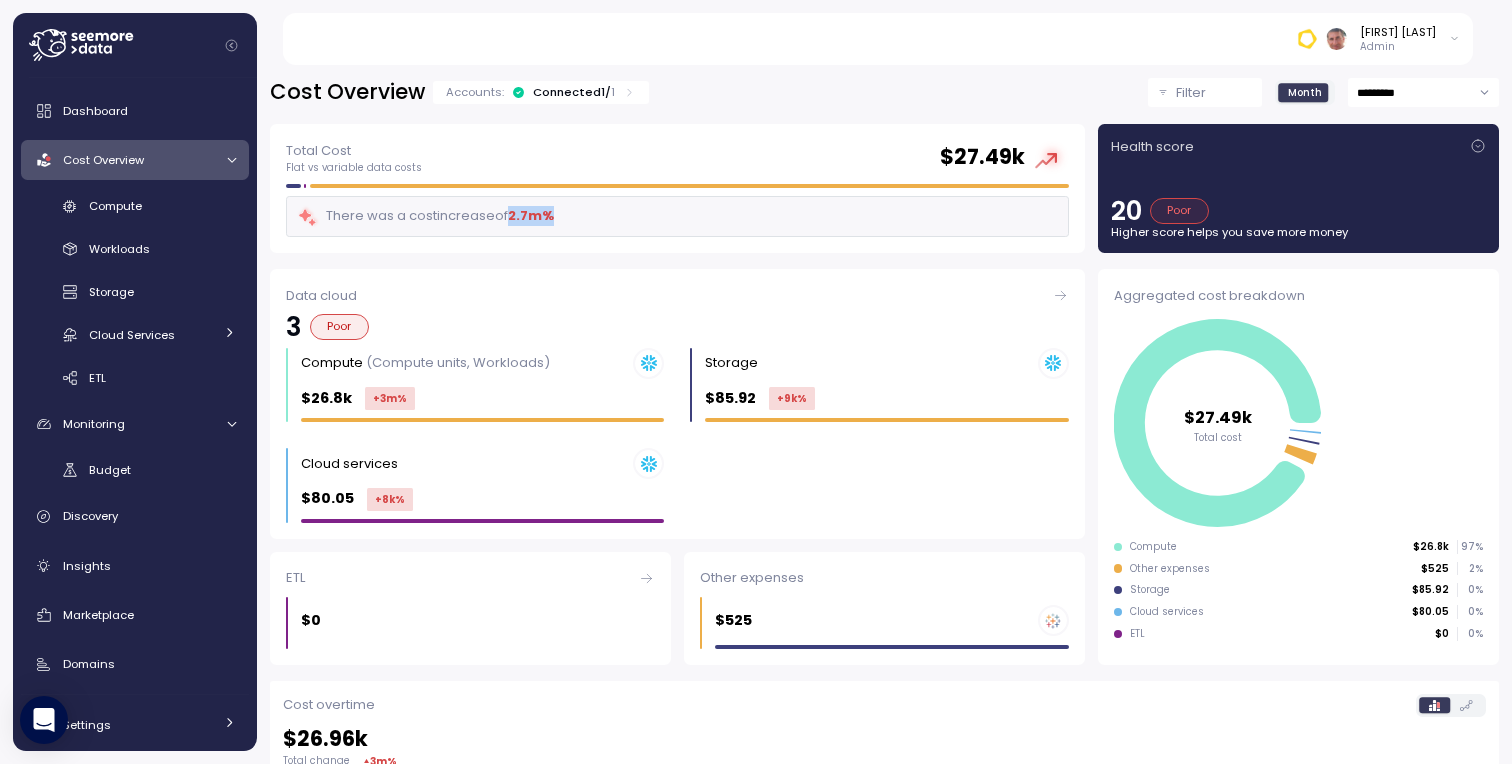 drag, startPoint x: 515, startPoint y: 215, endPoint x: 614, endPoint y: 215, distance: 99 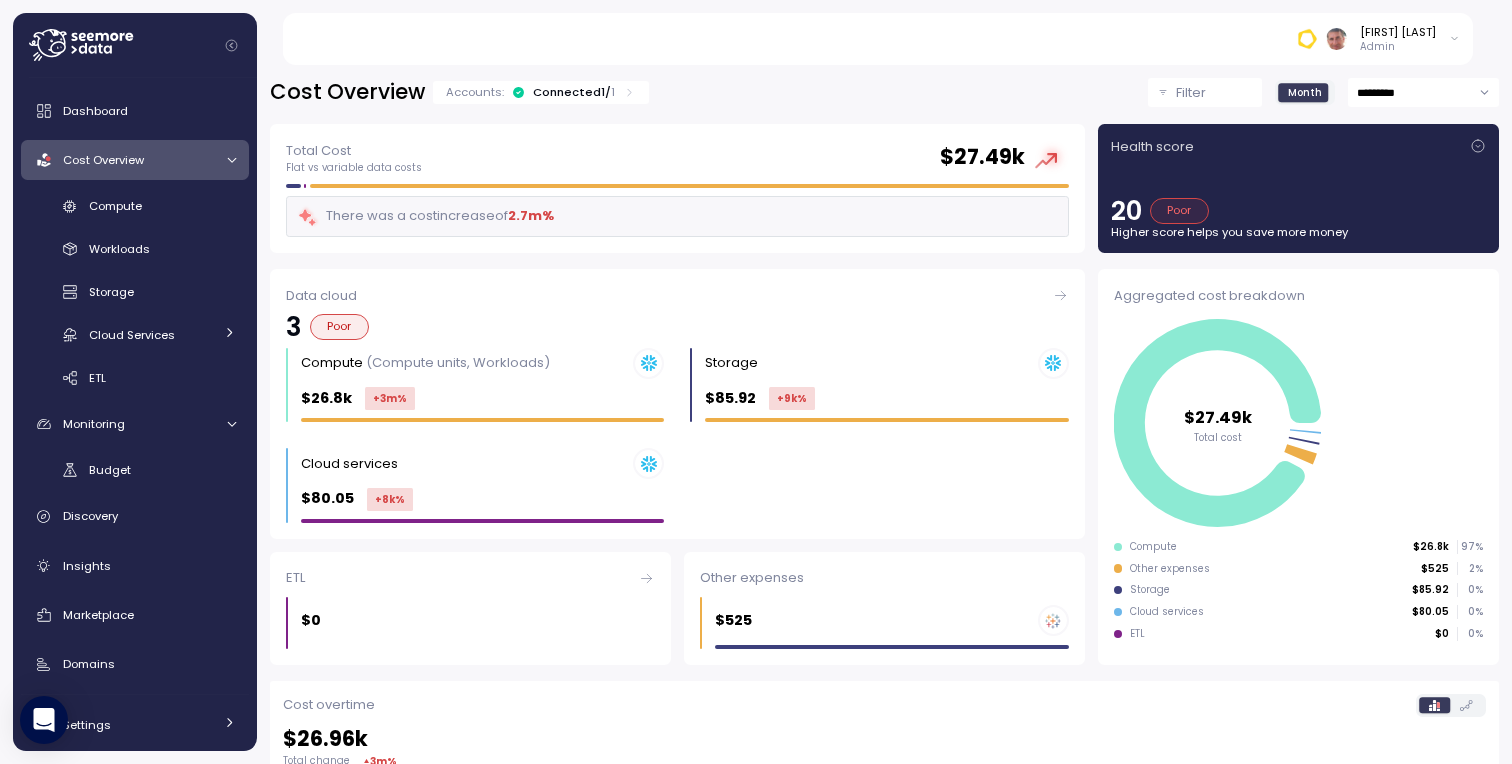 click on "Poor" at bounding box center (1179, 211) 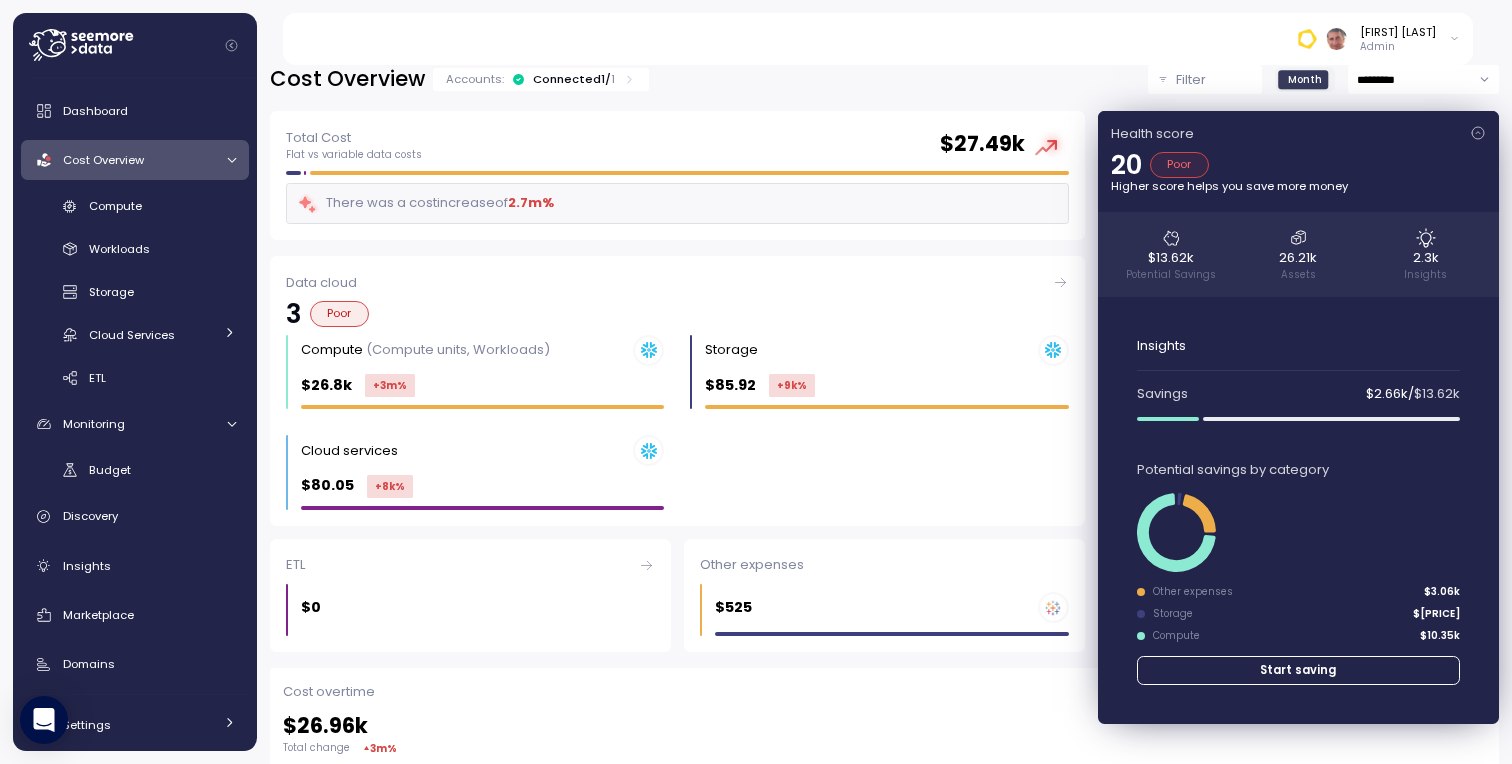 scroll, scrollTop: 0, scrollLeft: 0, axis: both 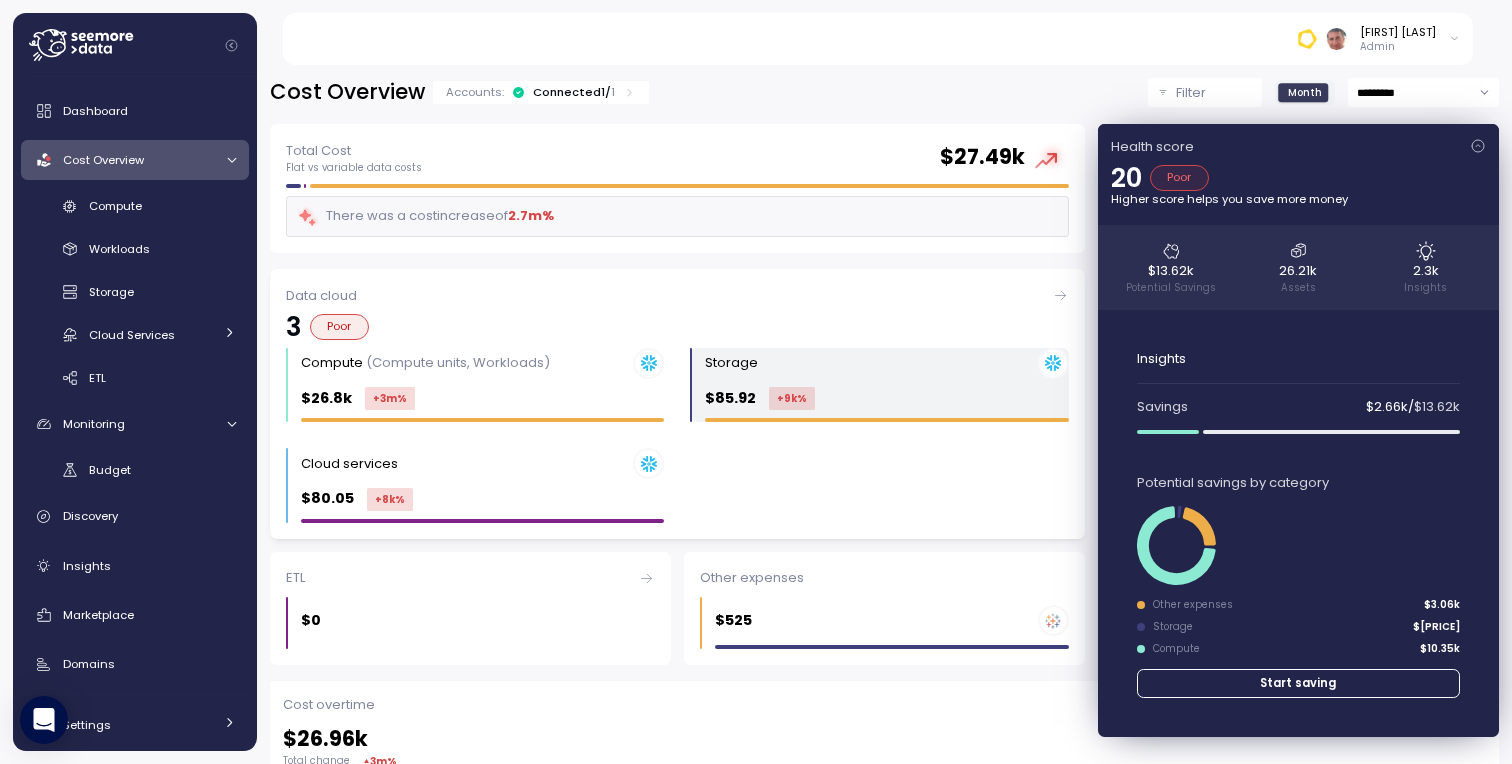 click on "Storage   $85.92 +9k %" at bounding box center (886, 385) 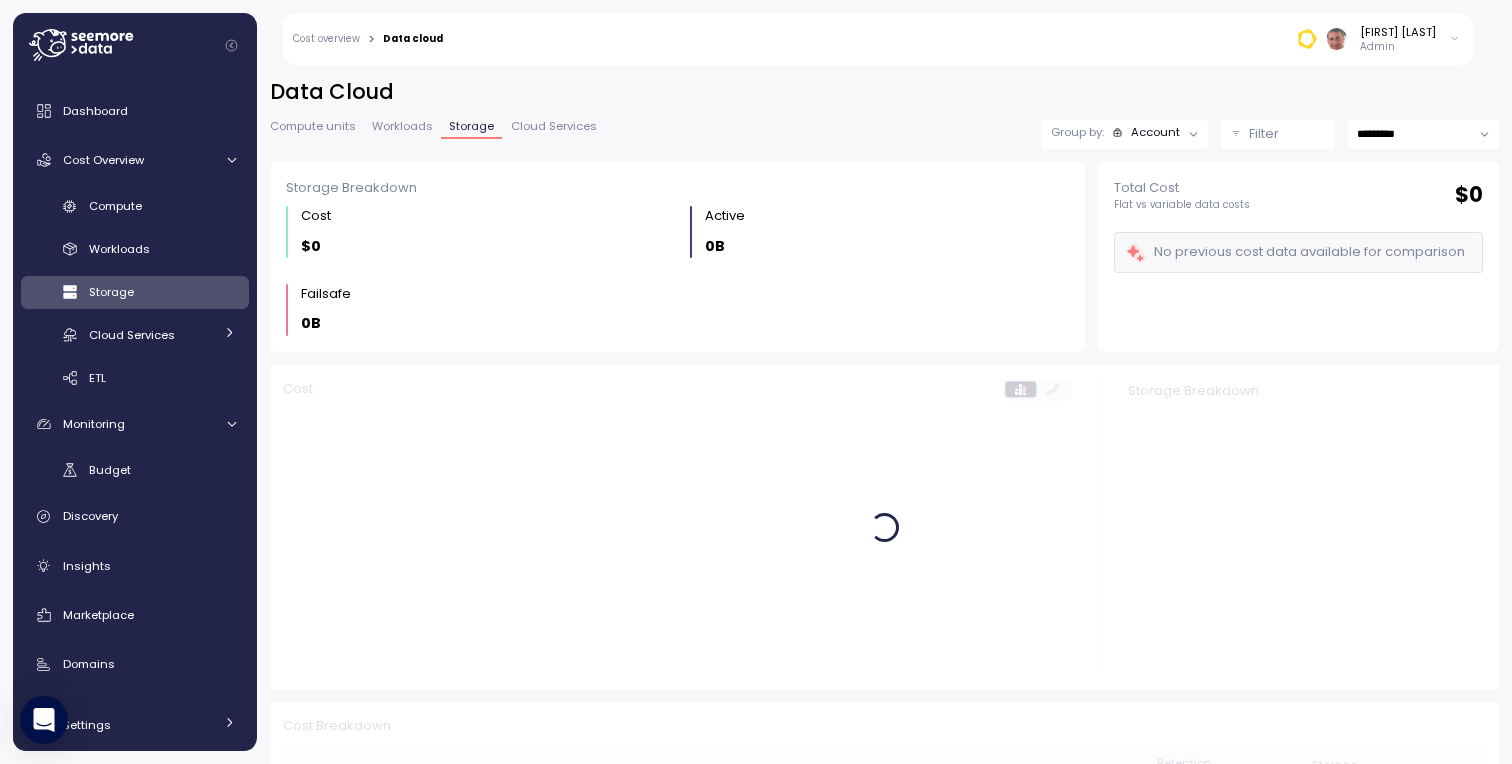 click on "Workloads" at bounding box center [402, 126] 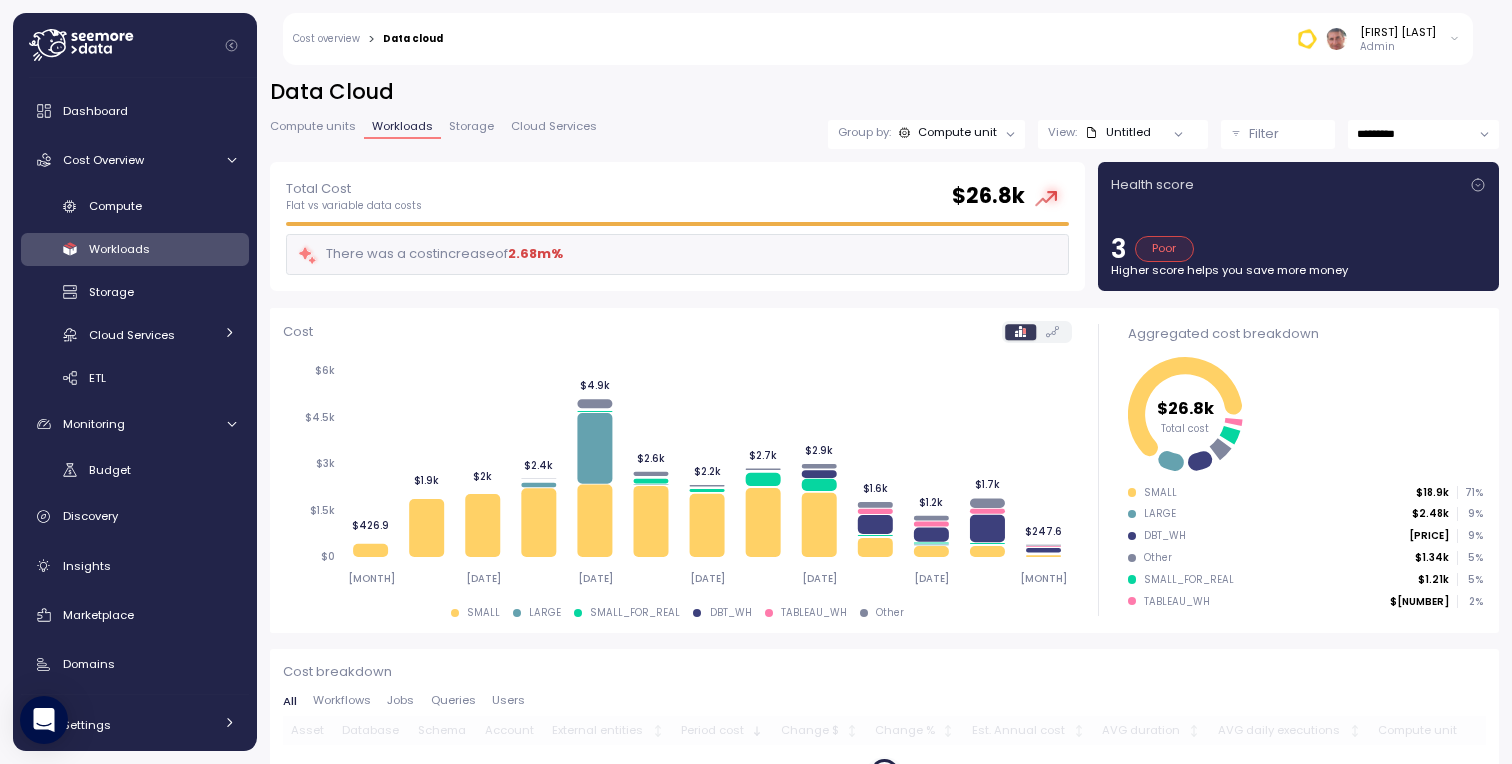 click on "Cloud Services" at bounding box center [554, 126] 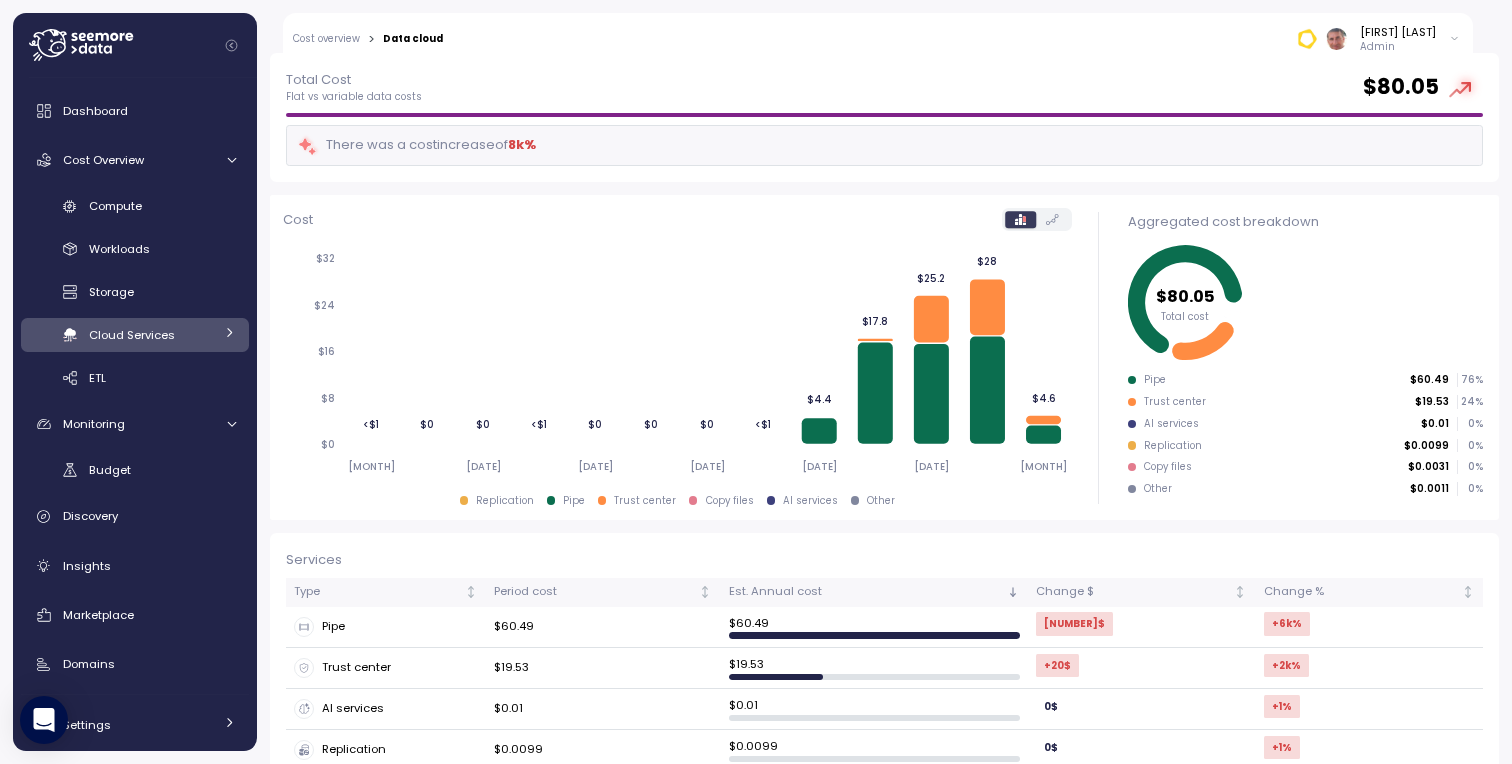 scroll, scrollTop: 112, scrollLeft: 0, axis: vertical 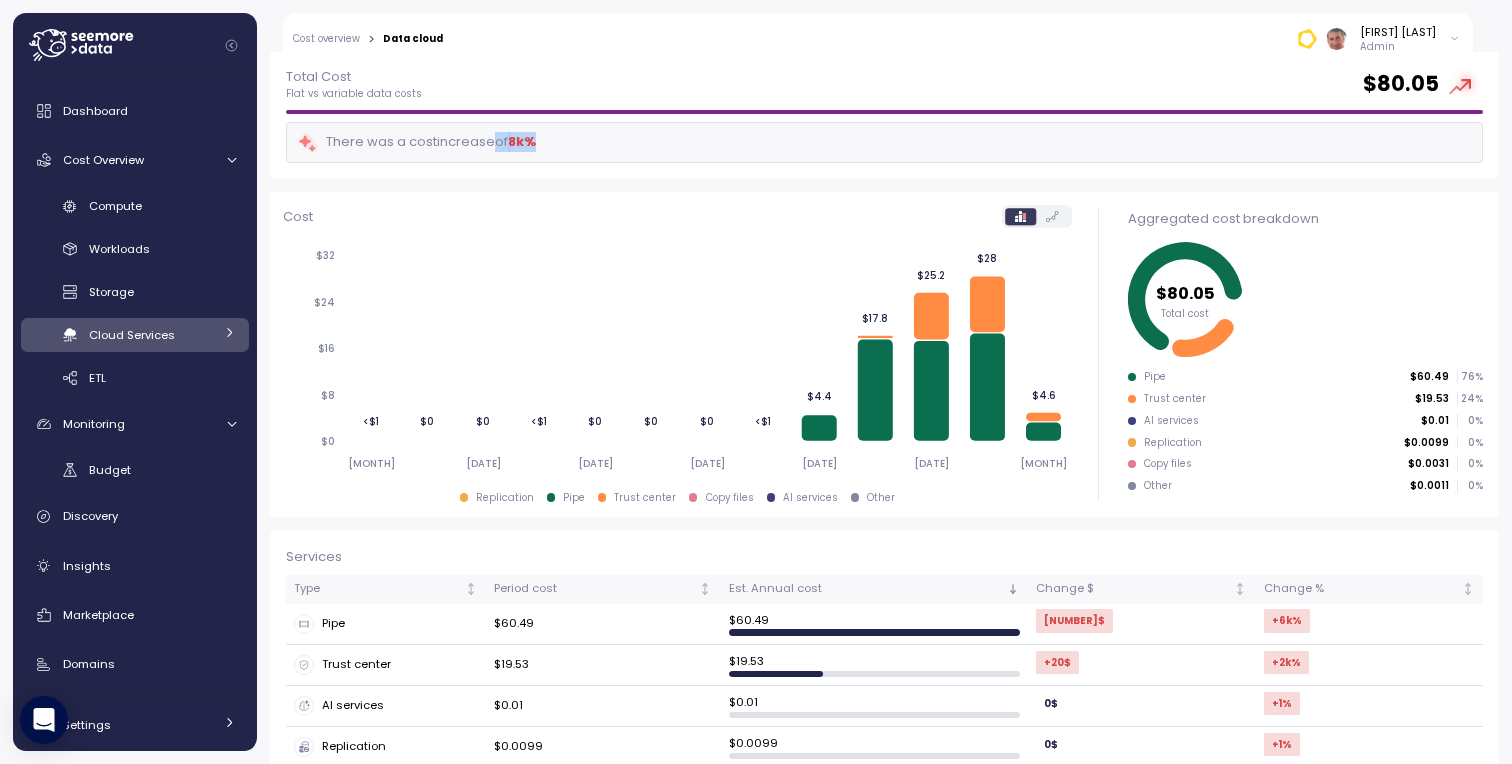 drag, startPoint x: 547, startPoint y: 142, endPoint x: 494, endPoint y: 139, distance: 53.08484 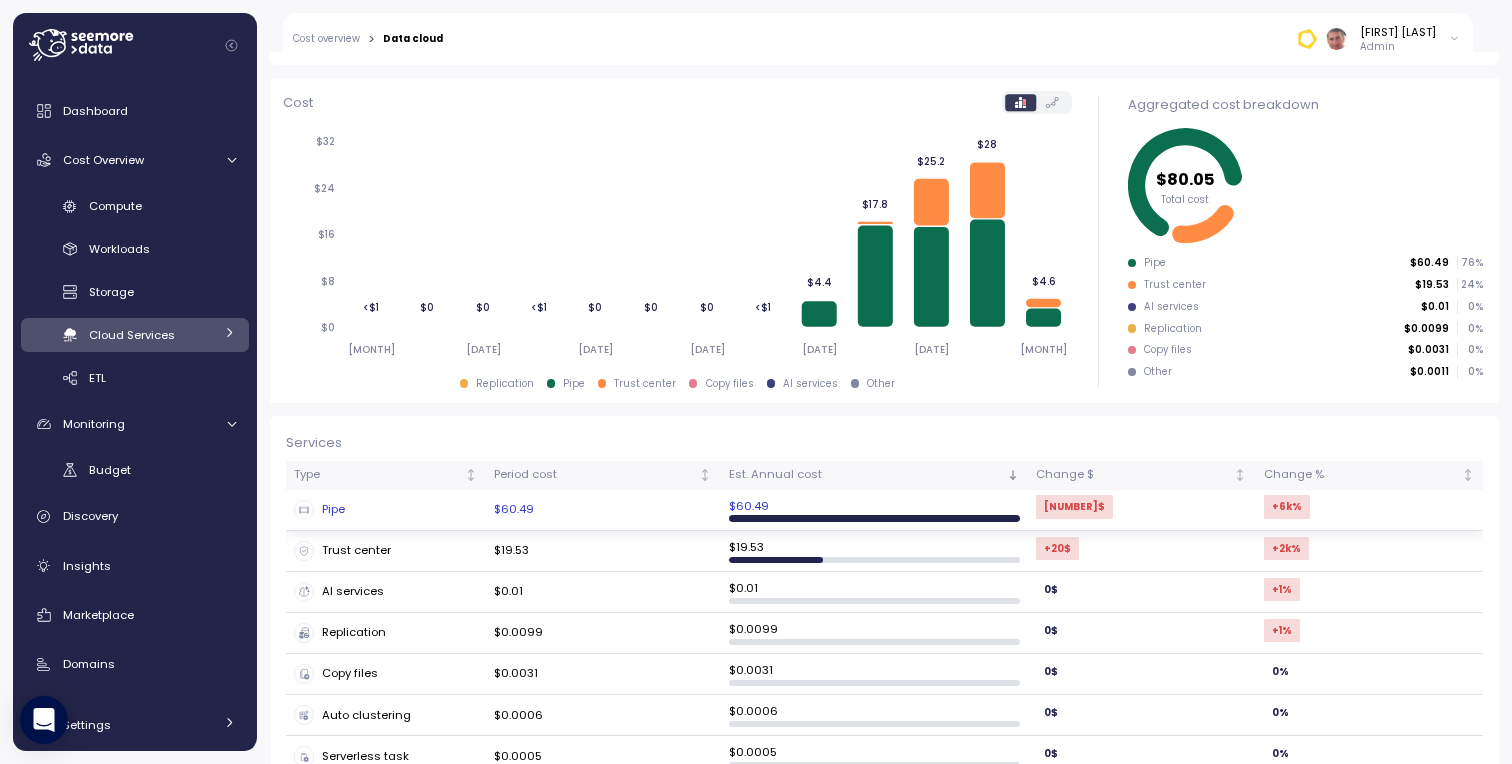 scroll, scrollTop: 261, scrollLeft: 0, axis: vertical 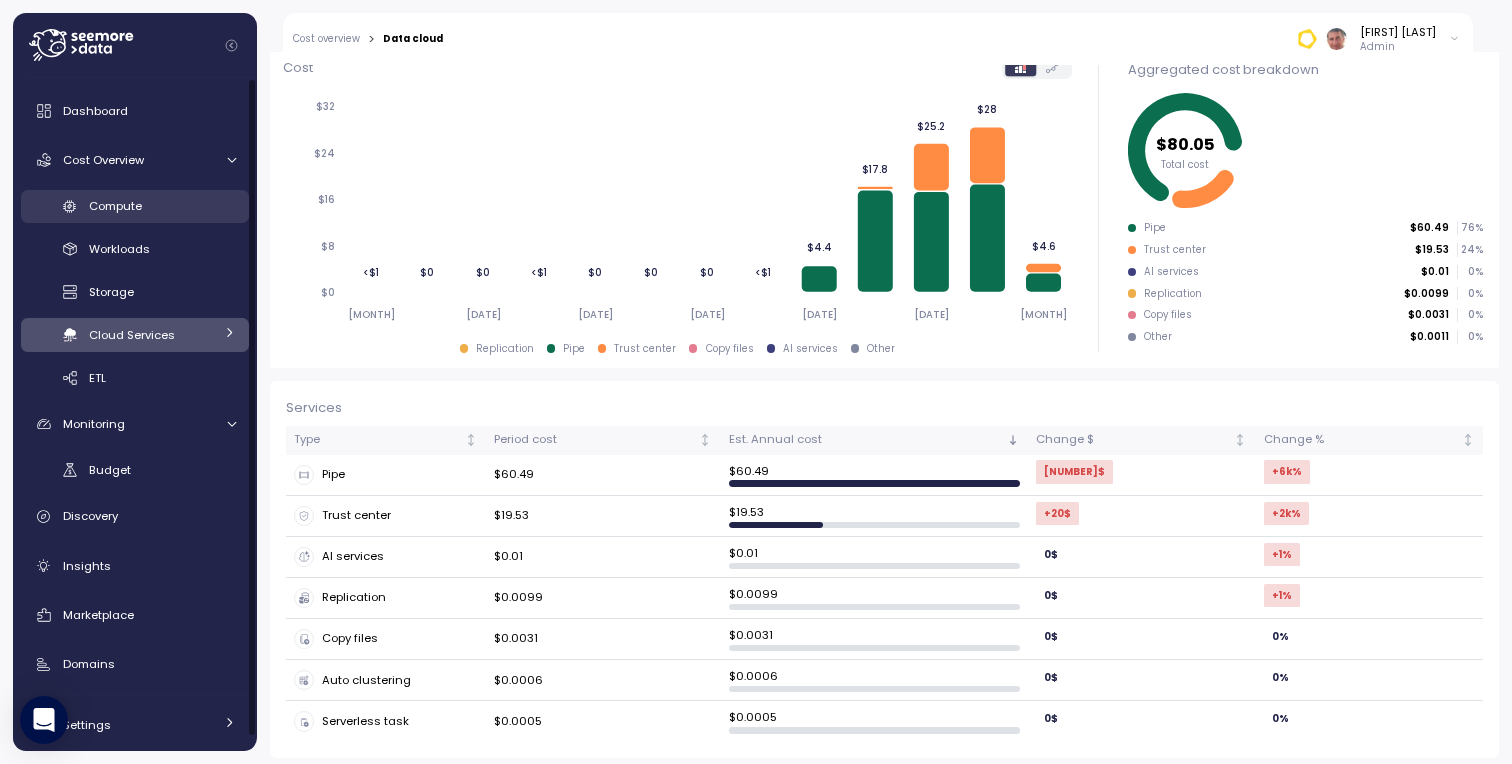 click on "Compute" at bounding box center (135, 206) 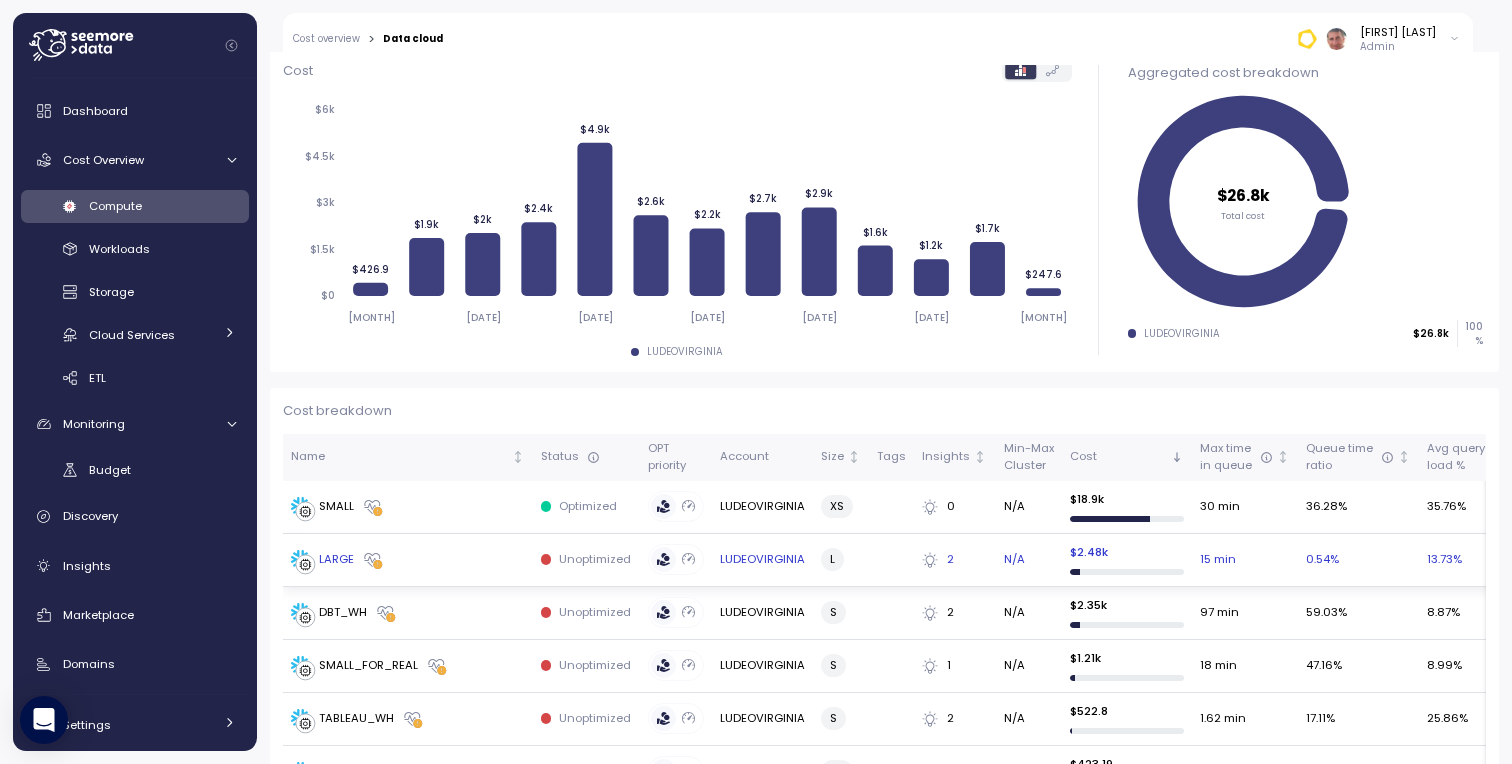 click on "LARGE" at bounding box center [408, 560] 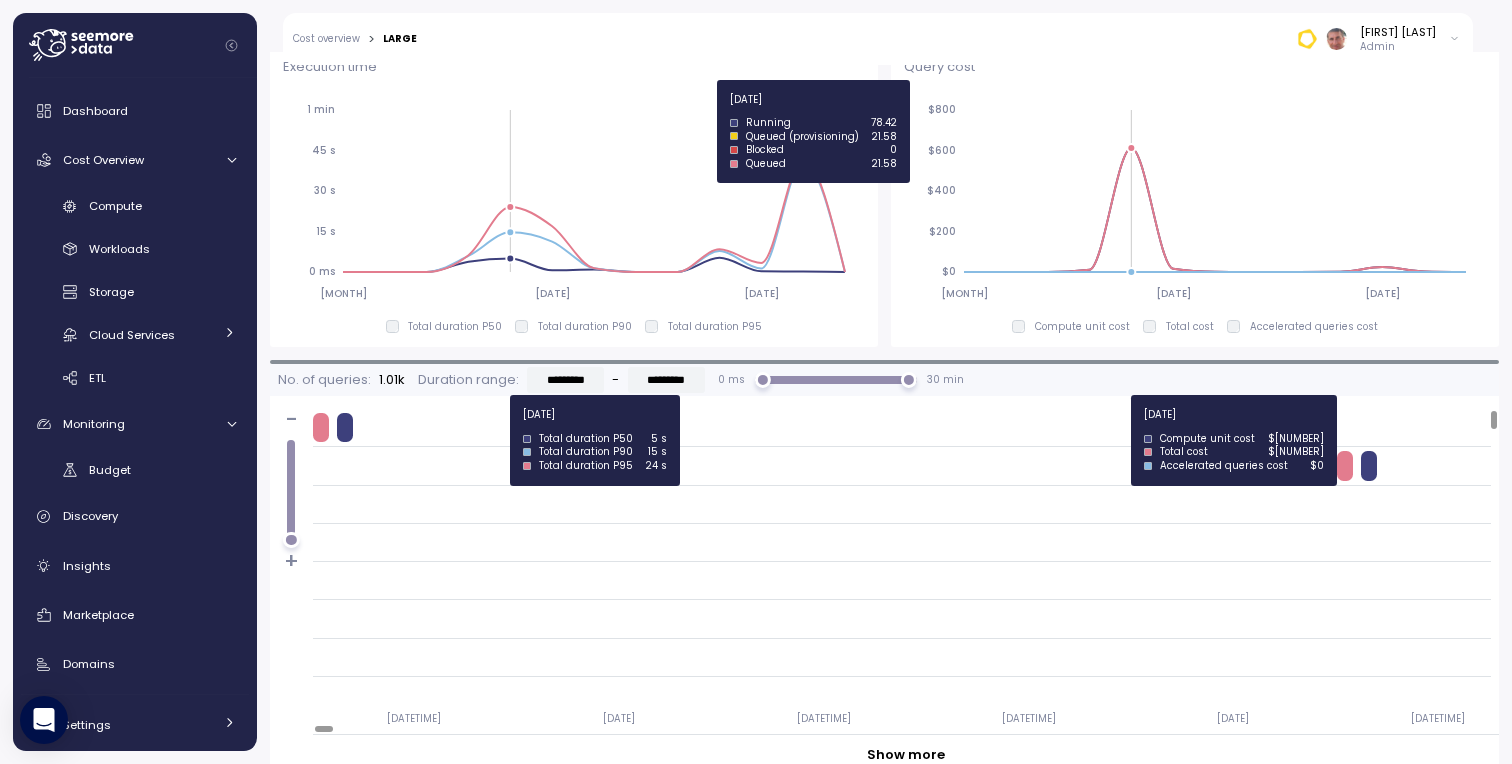 scroll, scrollTop: 1462, scrollLeft: 0, axis: vertical 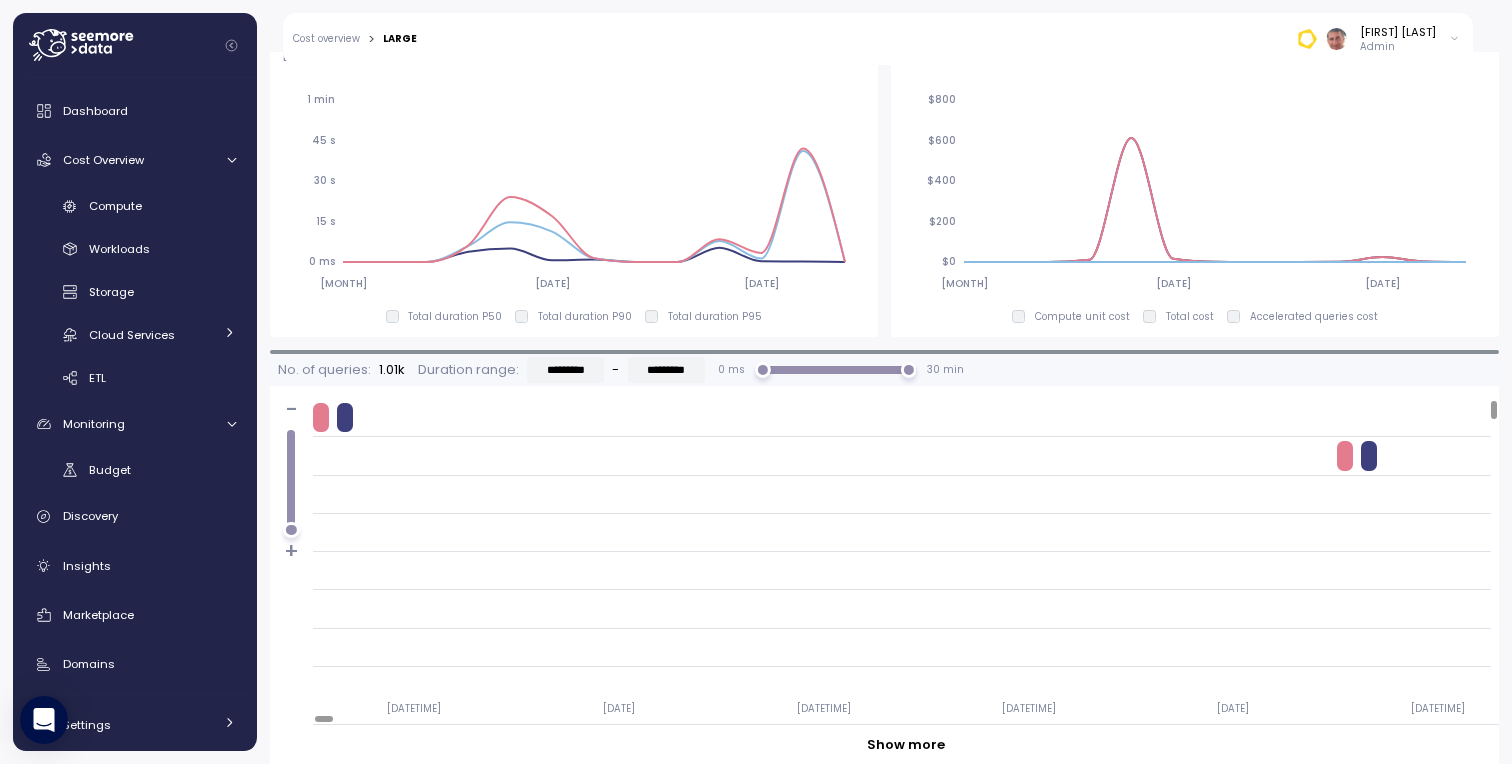 click on "Show more" at bounding box center (906, 745) 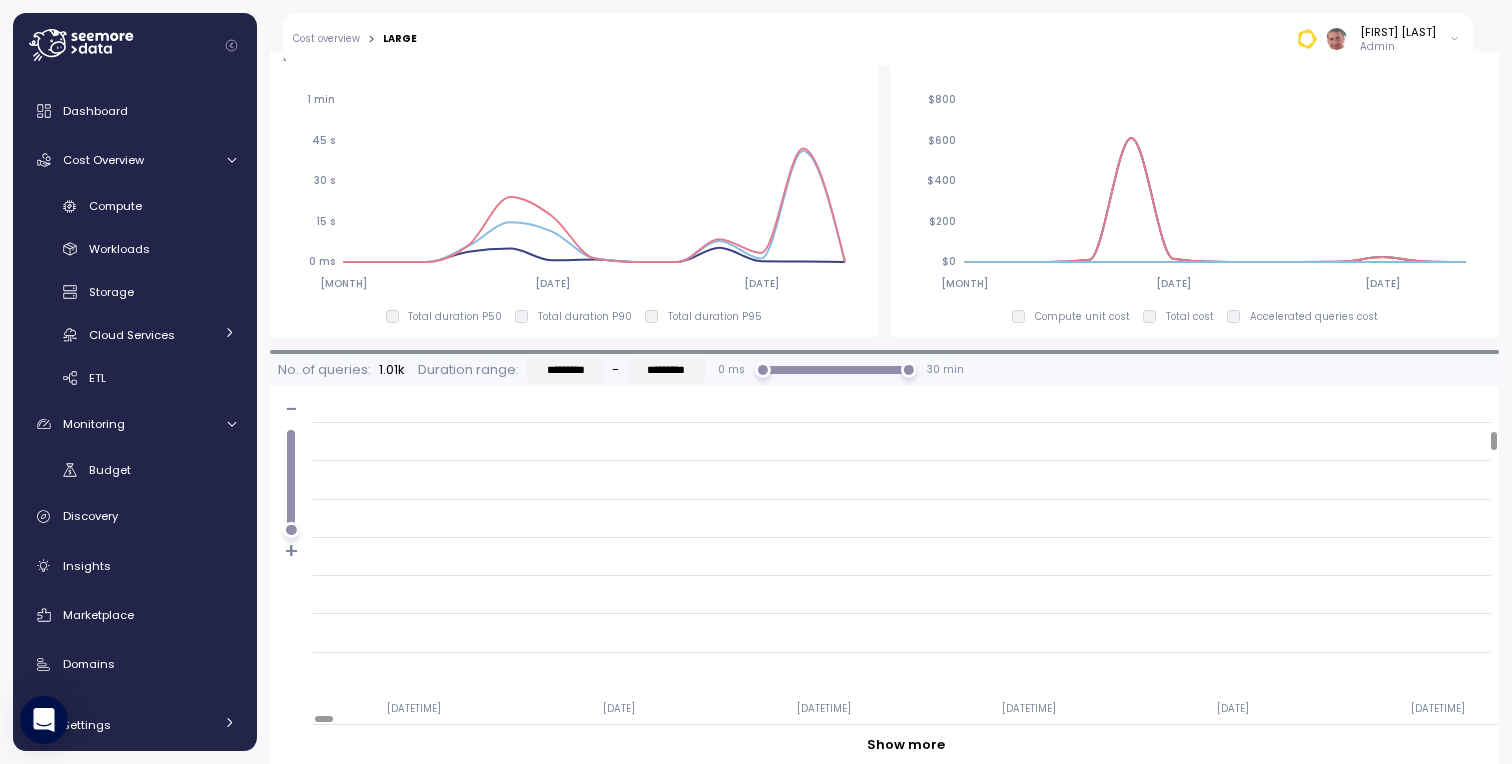 scroll, scrollTop: 1227, scrollLeft: 0, axis: vertical 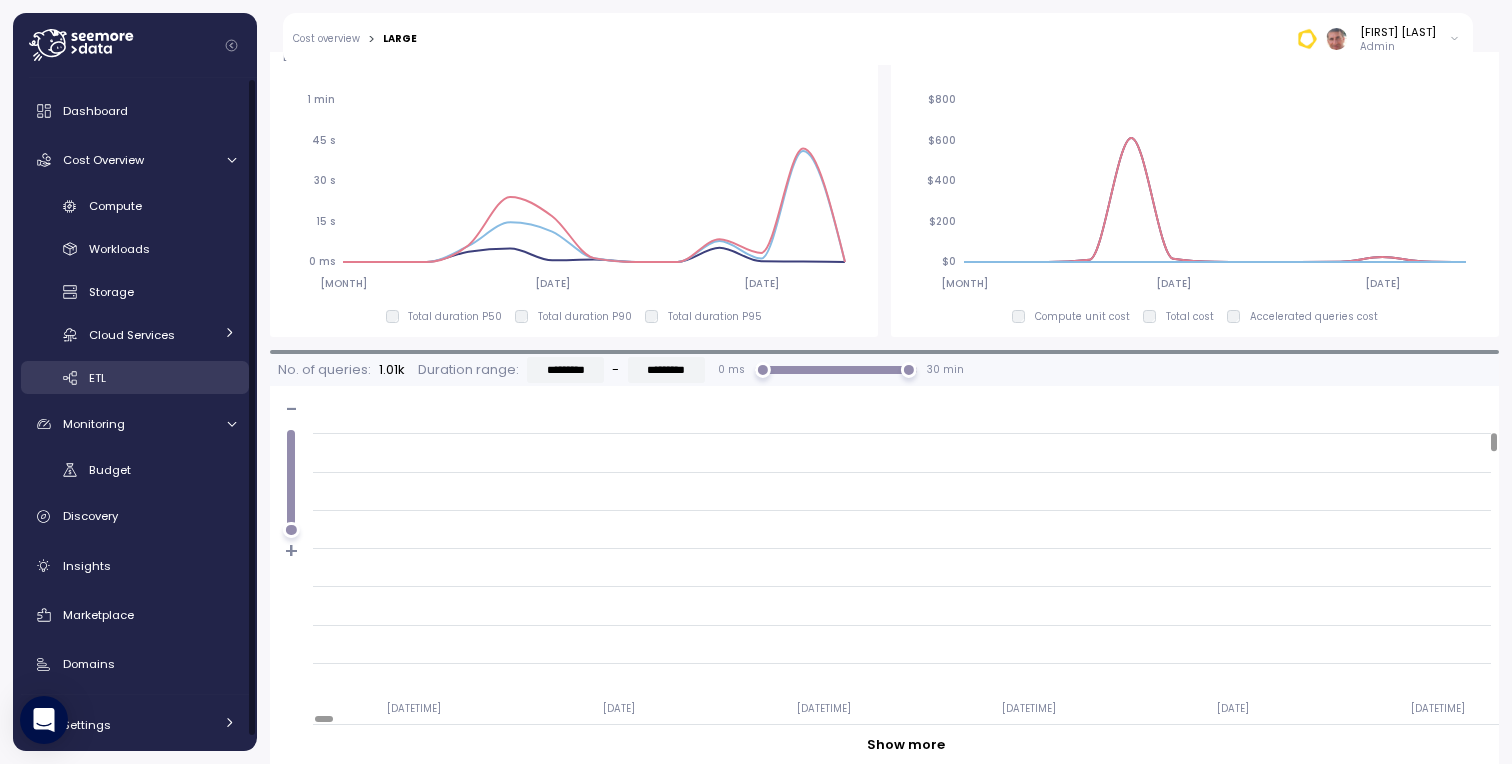 click on "ETL" at bounding box center (162, 378) 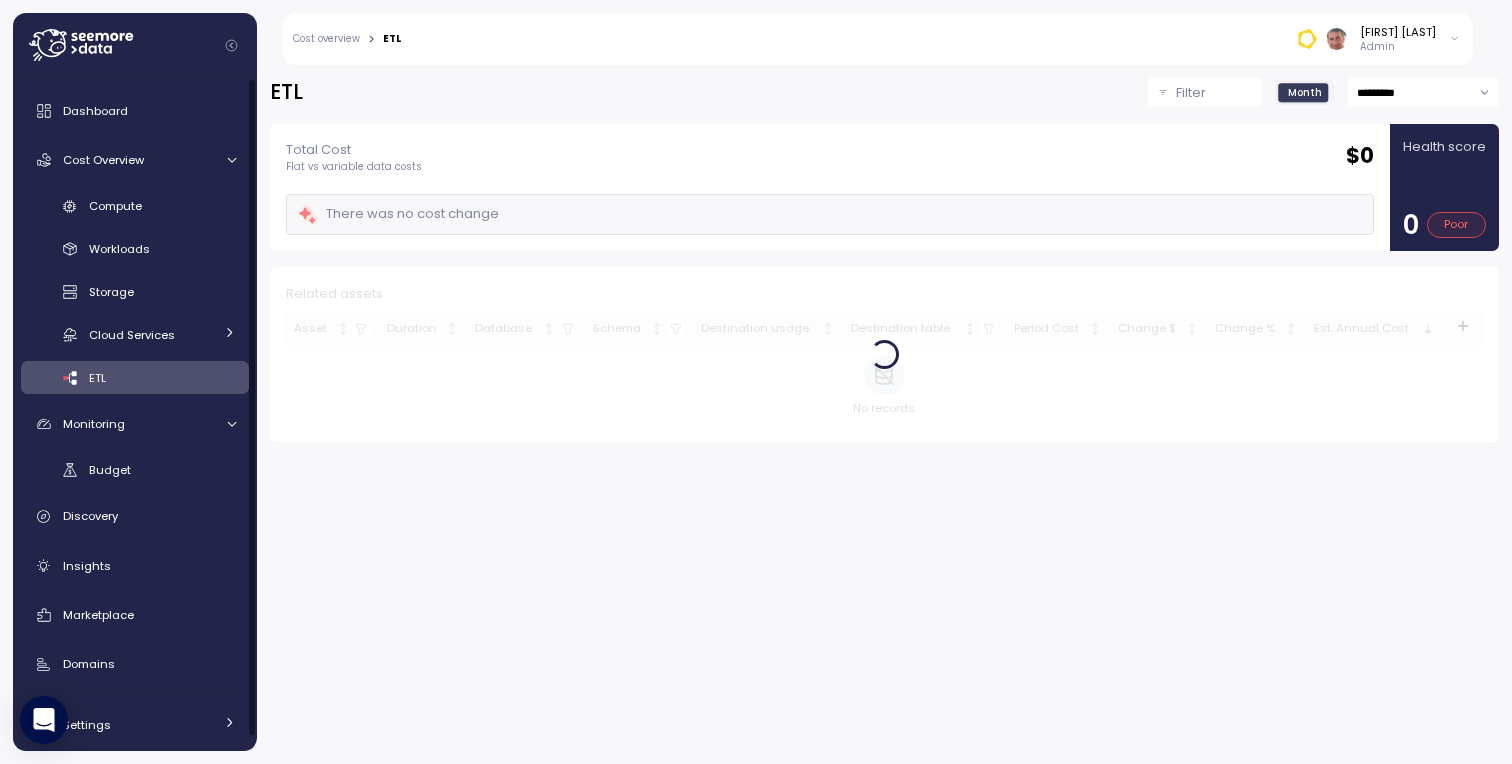 scroll, scrollTop: 0, scrollLeft: 0, axis: both 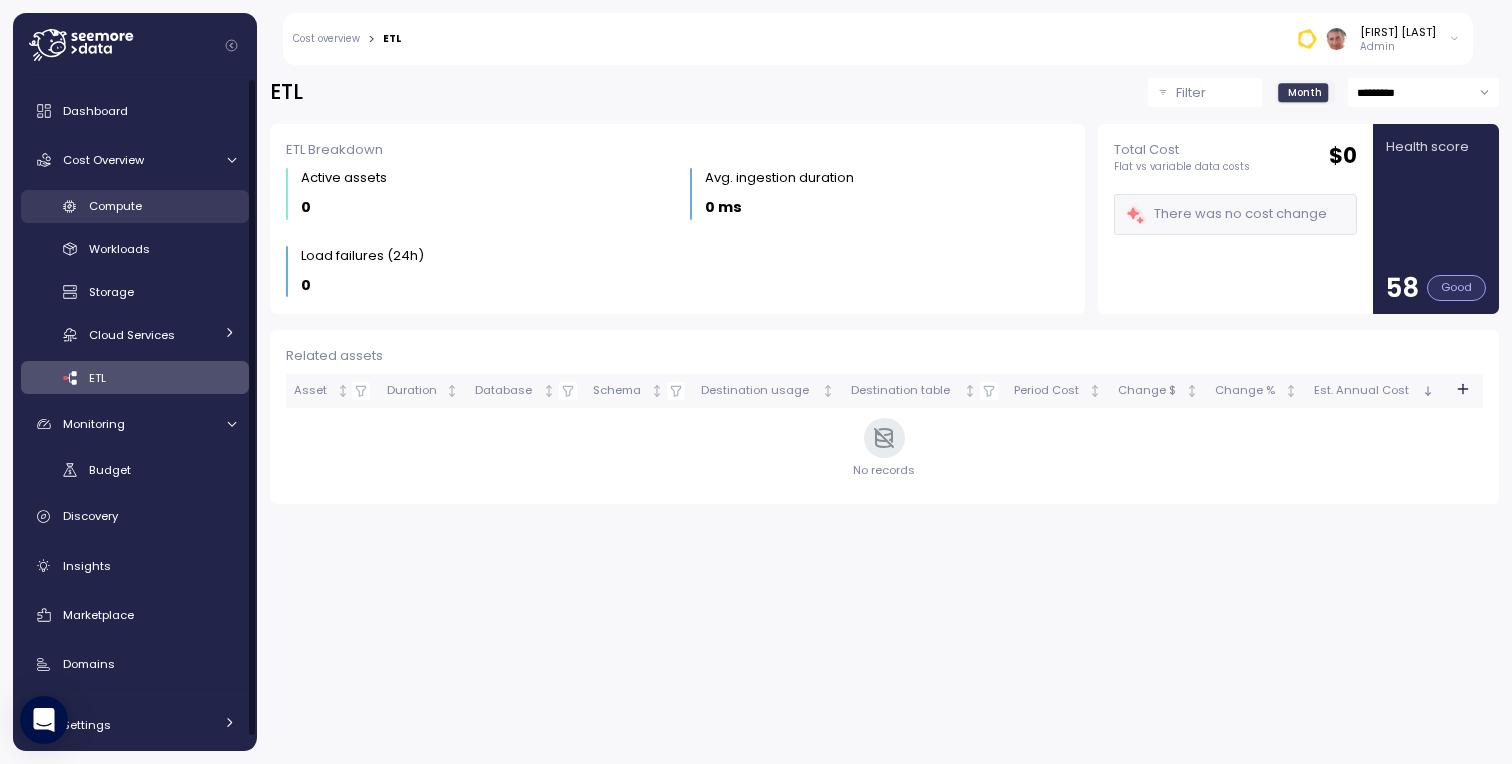 click on "Compute" at bounding box center [162, 206] 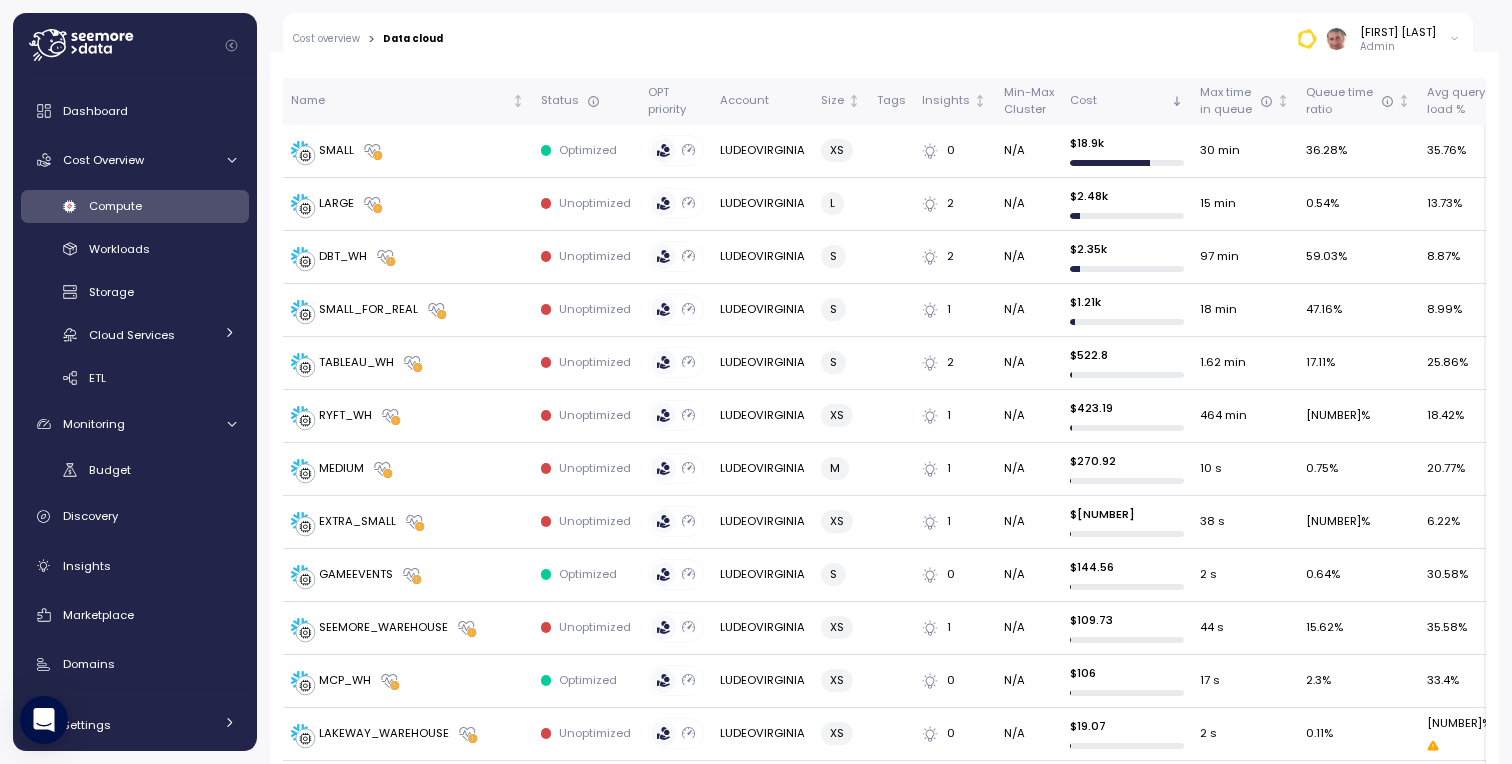 scroll, scrollTop: 598, scrollLeft: 0, axis: vertical 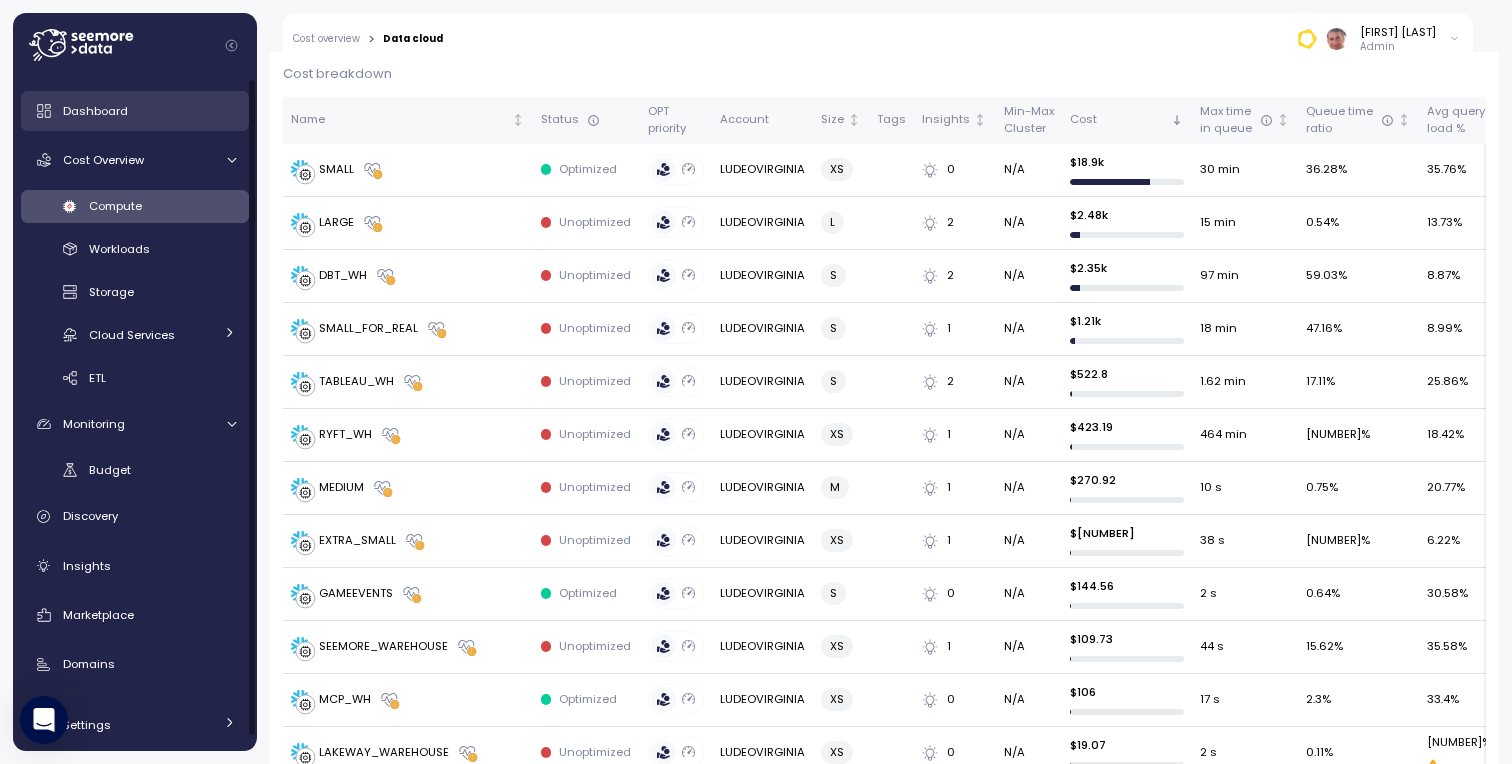 click on "Dashboard" at bounding box center (95, 111) 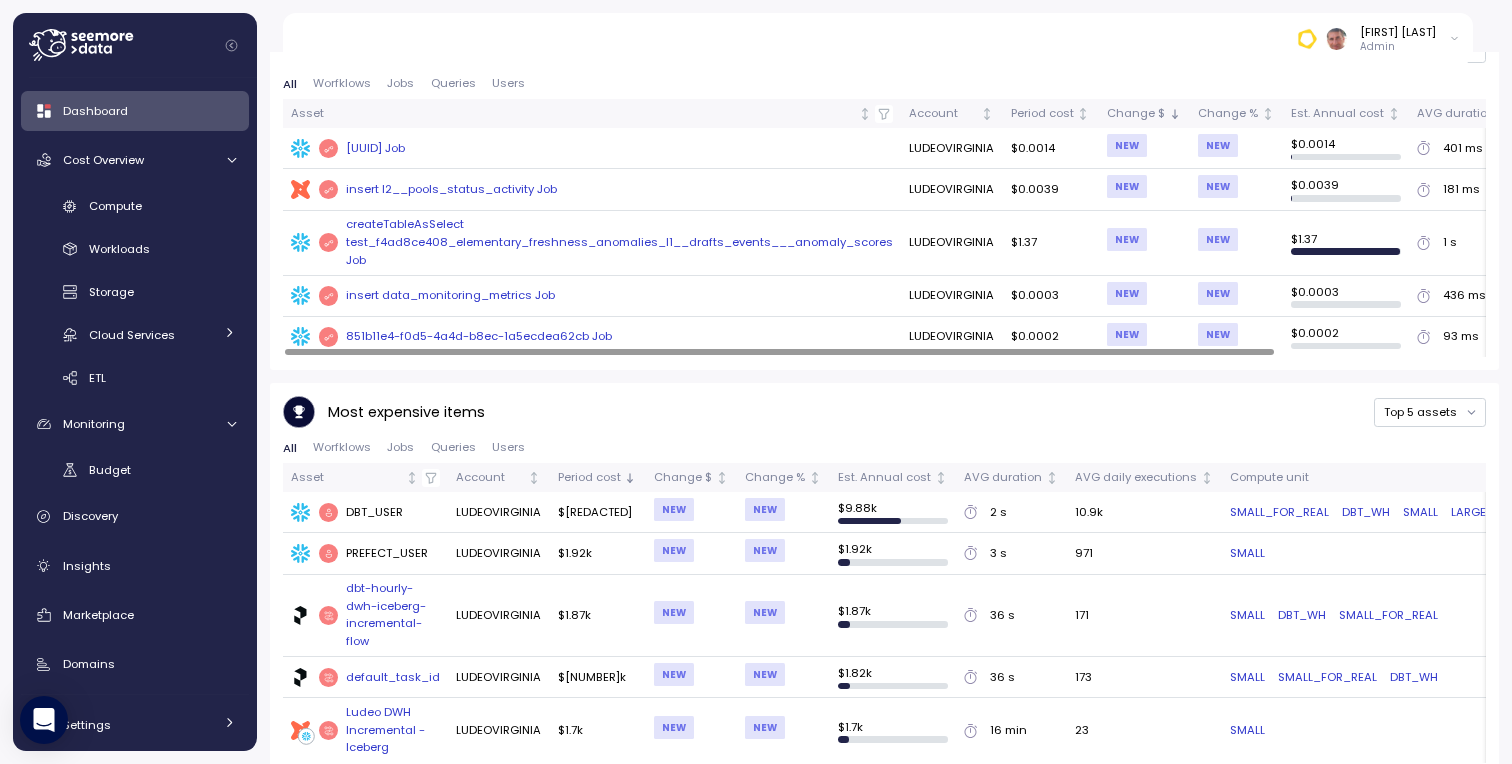 scroll, scrollTop: 1285, scrollLeft: 0, axis: vertical 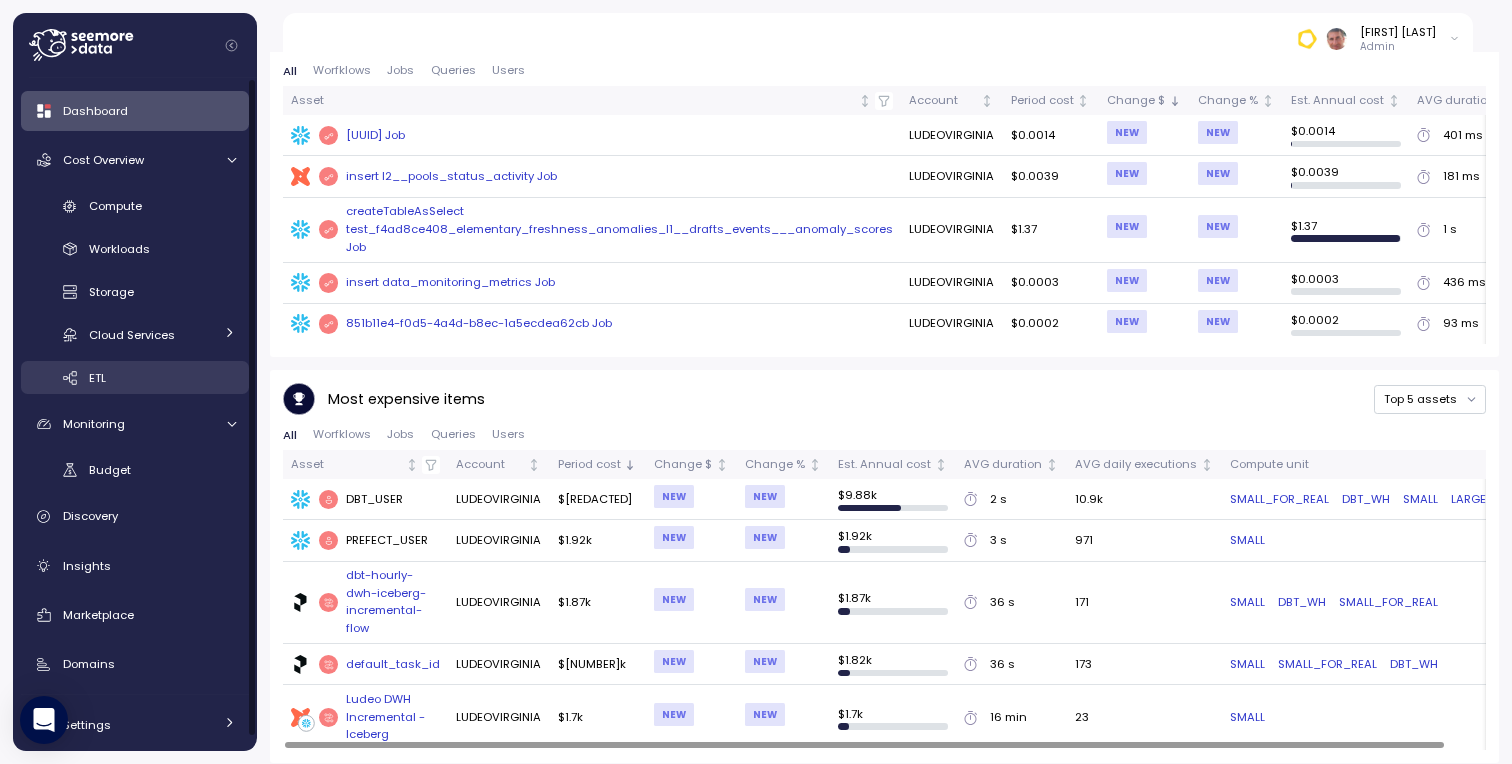 click on "ETL" at bounding box center [162, 378] 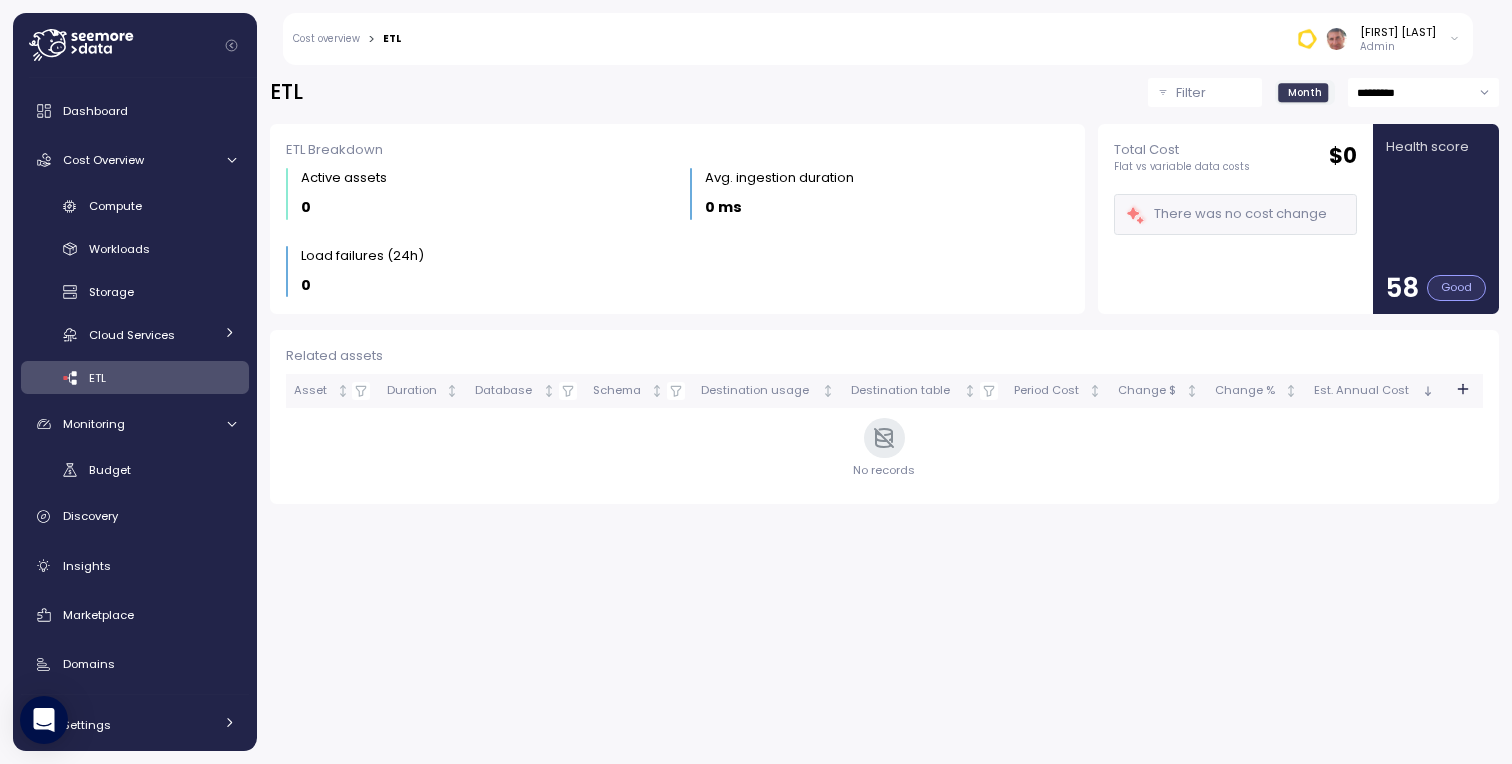 click on "*********" at bounding box center [1423, 92] 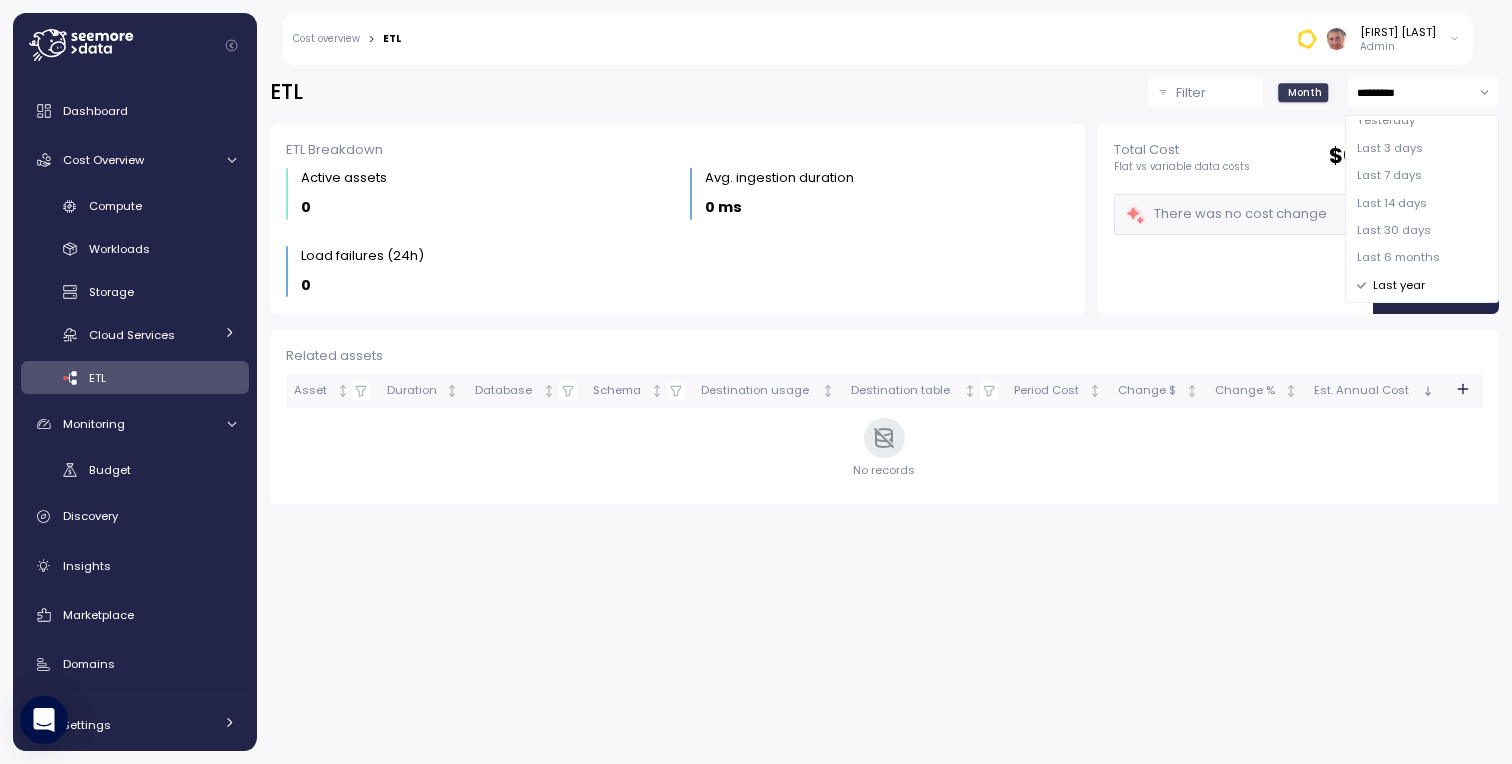 scroll, scrollTop: 0, scrollLeft: 0, axis: both 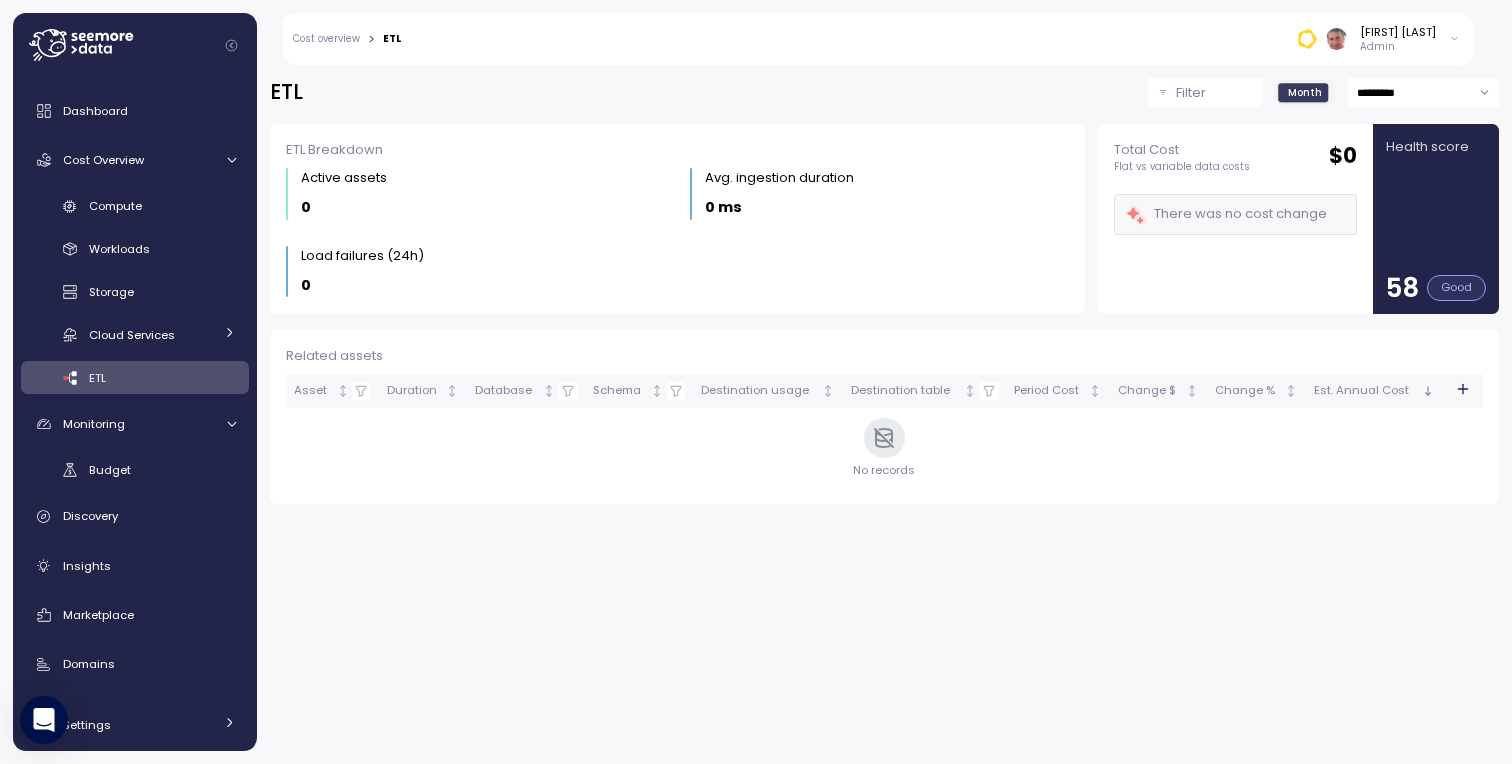 click on "Month" at bounding box center [1305, 92] 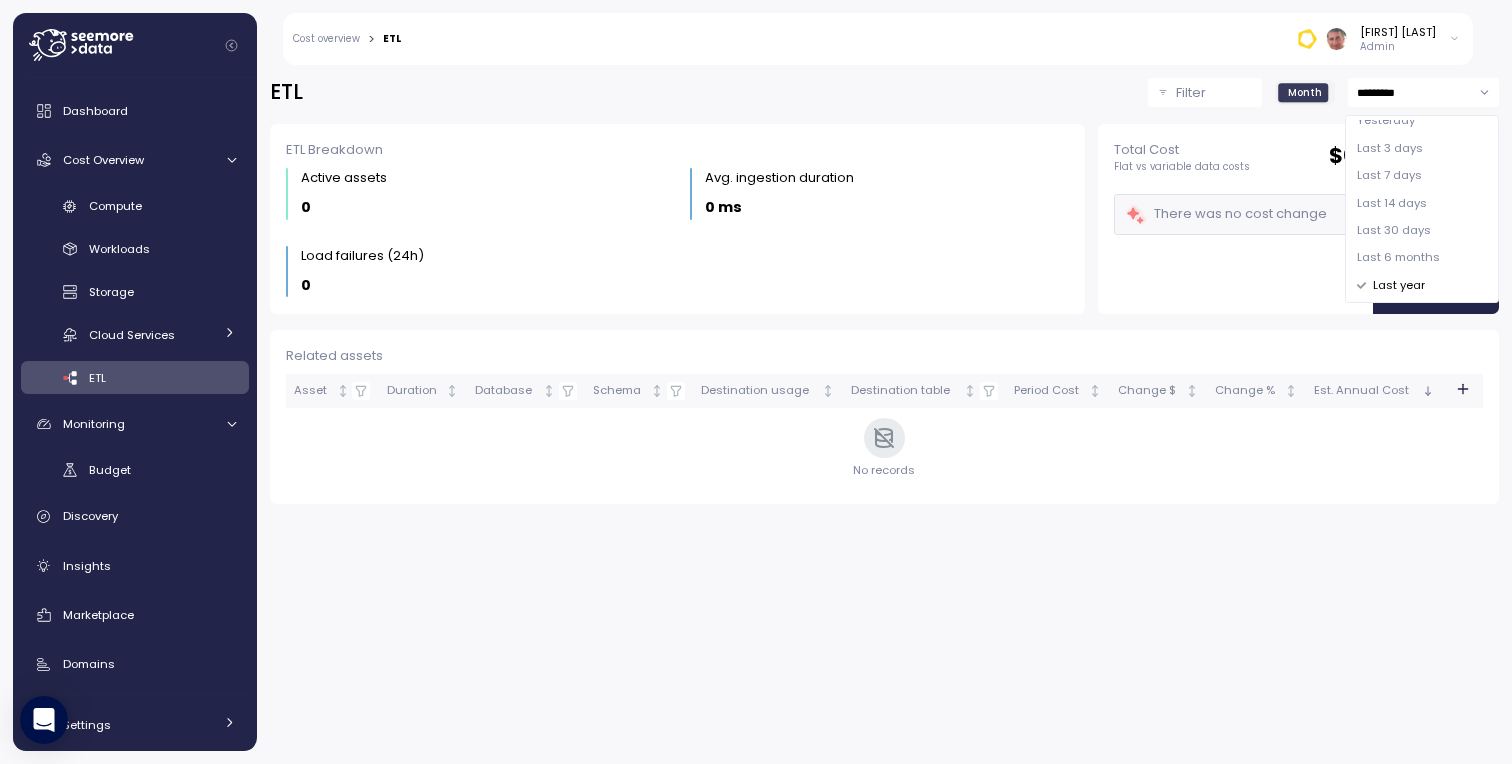 click on "Month" at bounding box center (1305, 92) 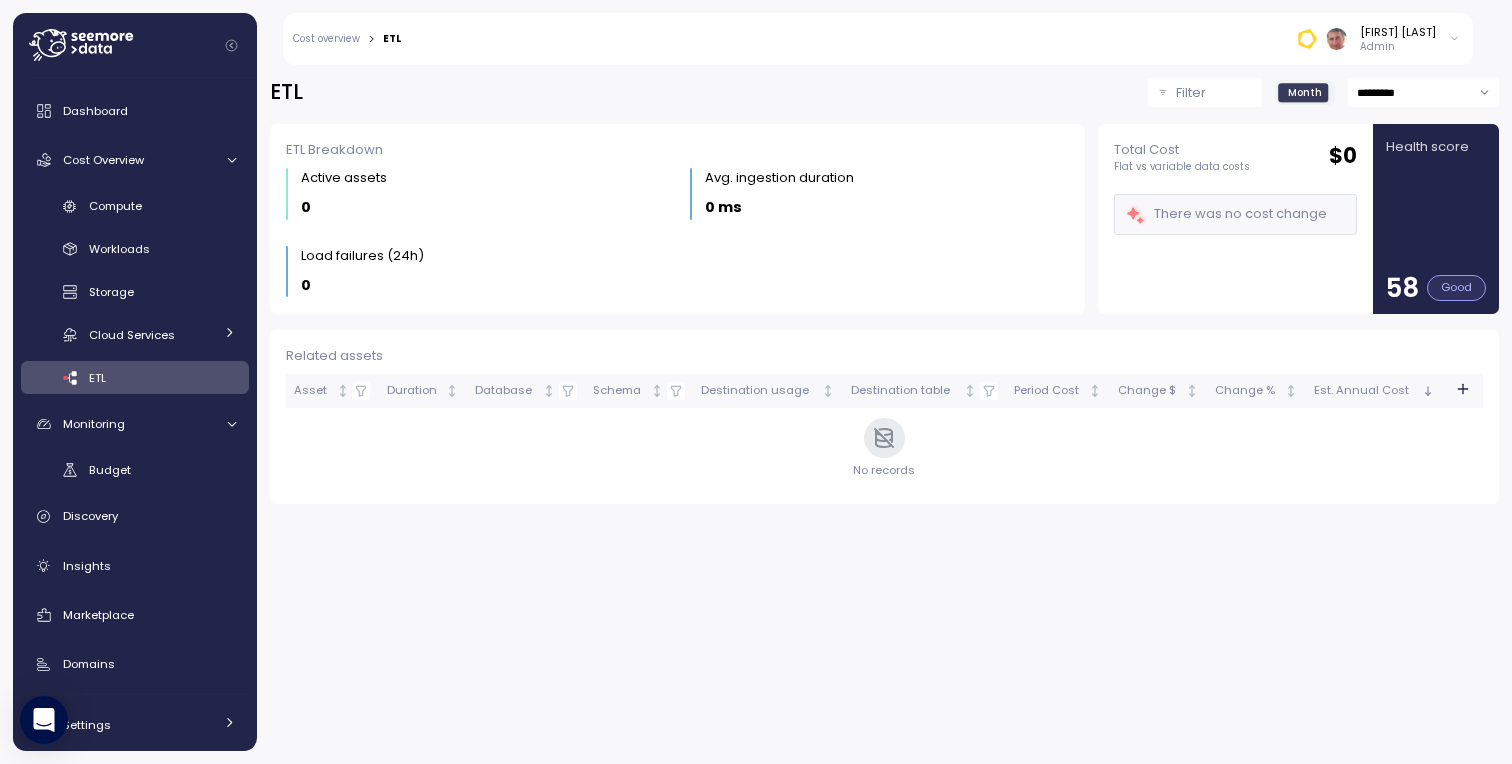 click on "*********" at bounding box center (1423, 92) 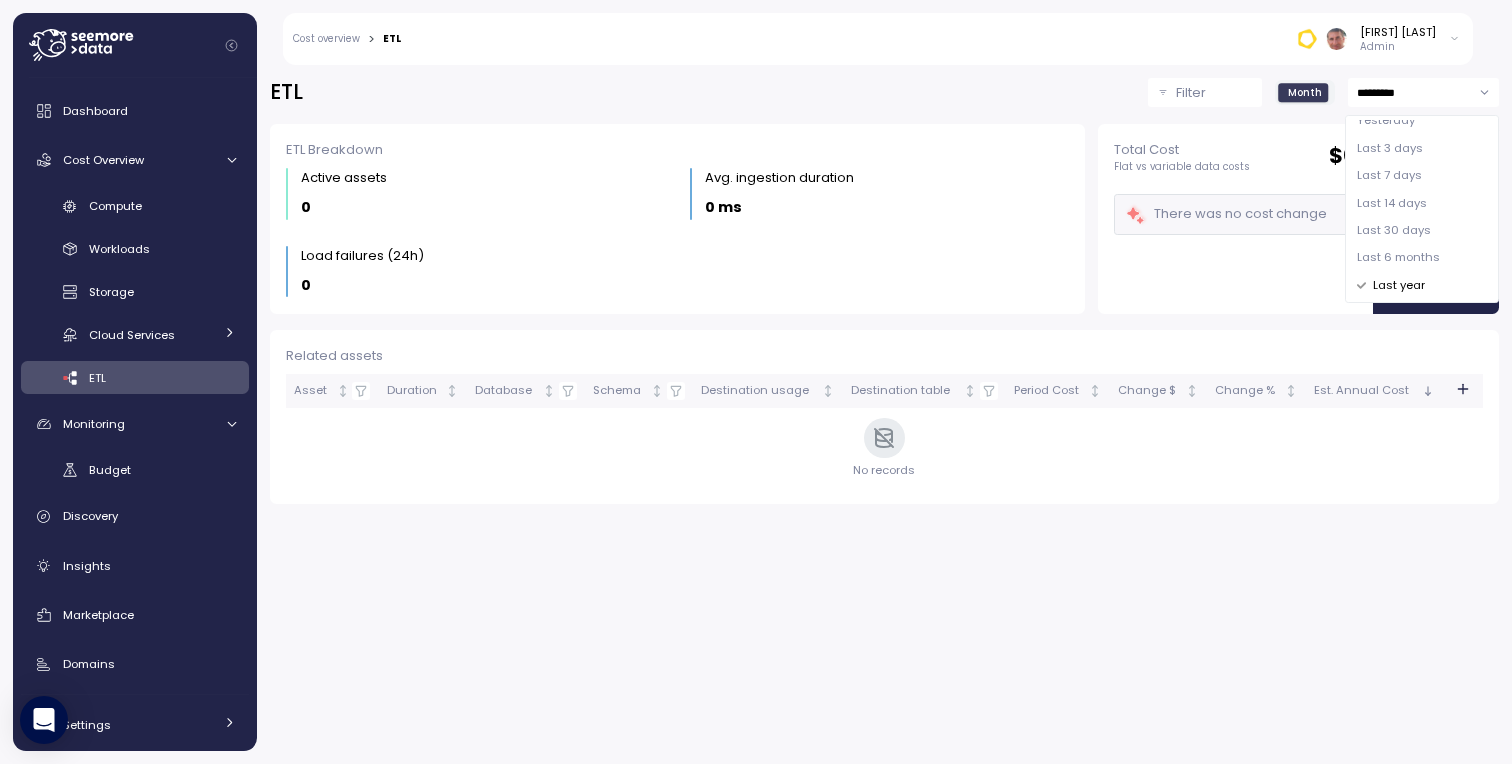 click on "Last 6 months" at bounding box center [1398, 258] 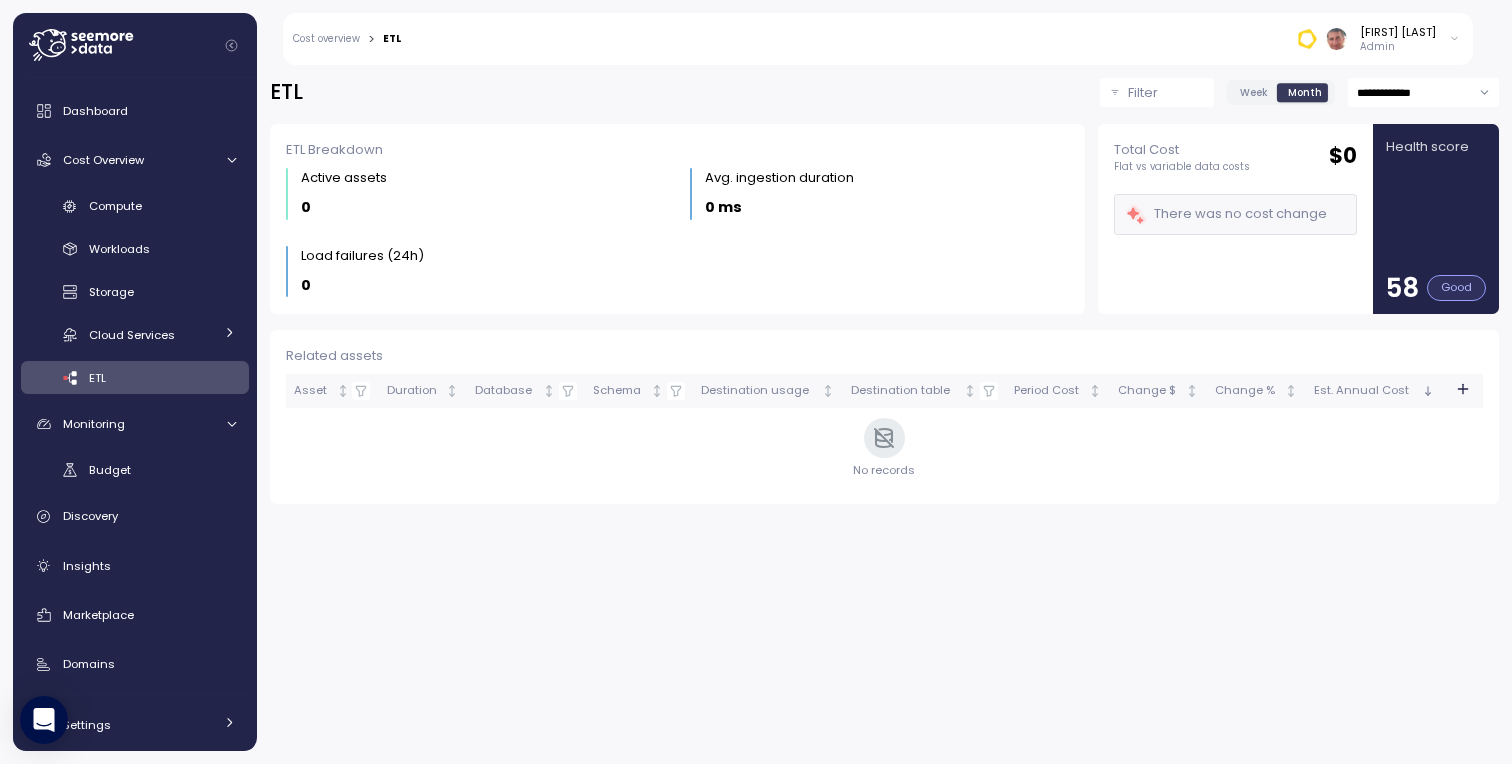 click on "**********" at bounding box center (1423, 92) 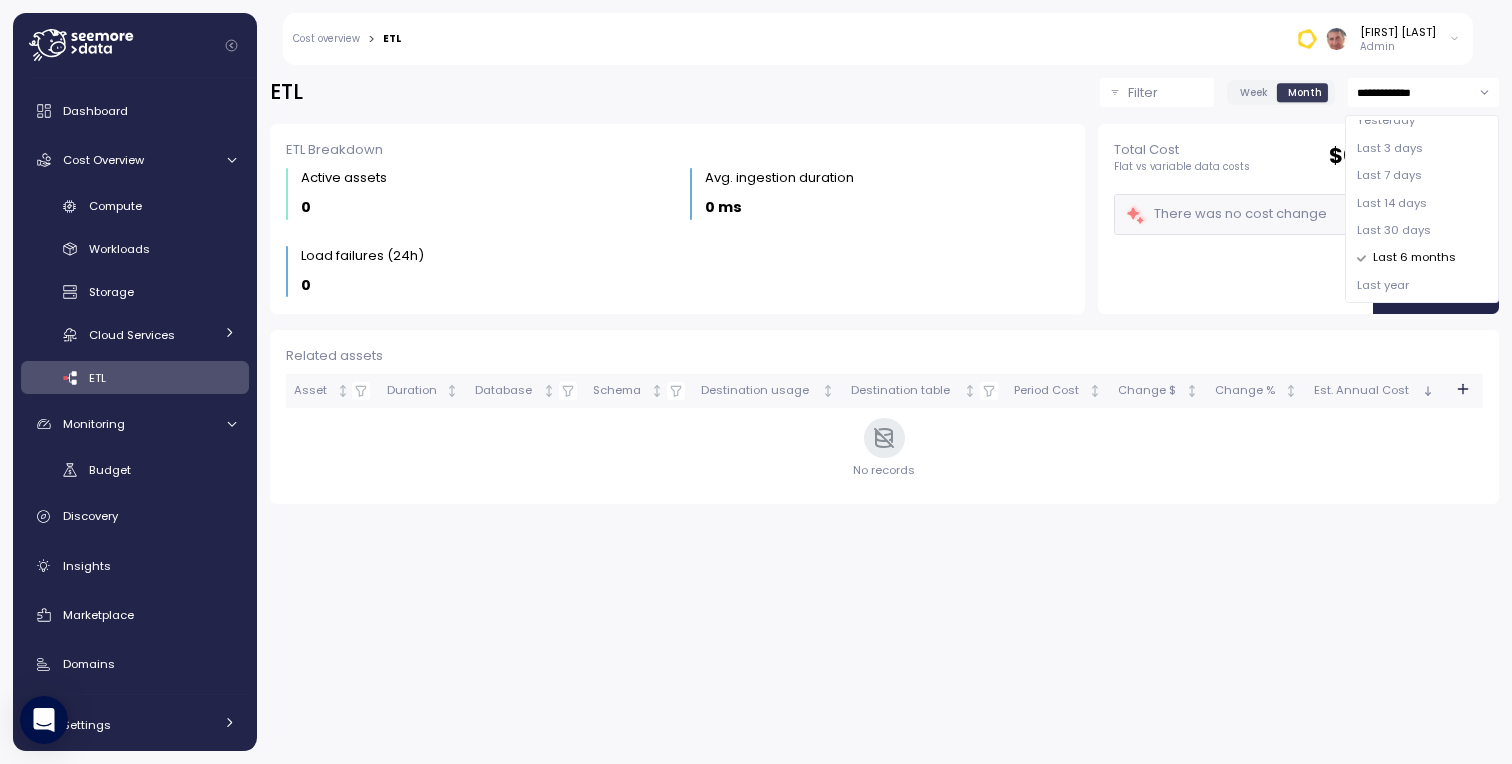 click on "Total Cost Flat vs variable data costs $ 0 There was no cost change" at bounding box center [1235, 219] 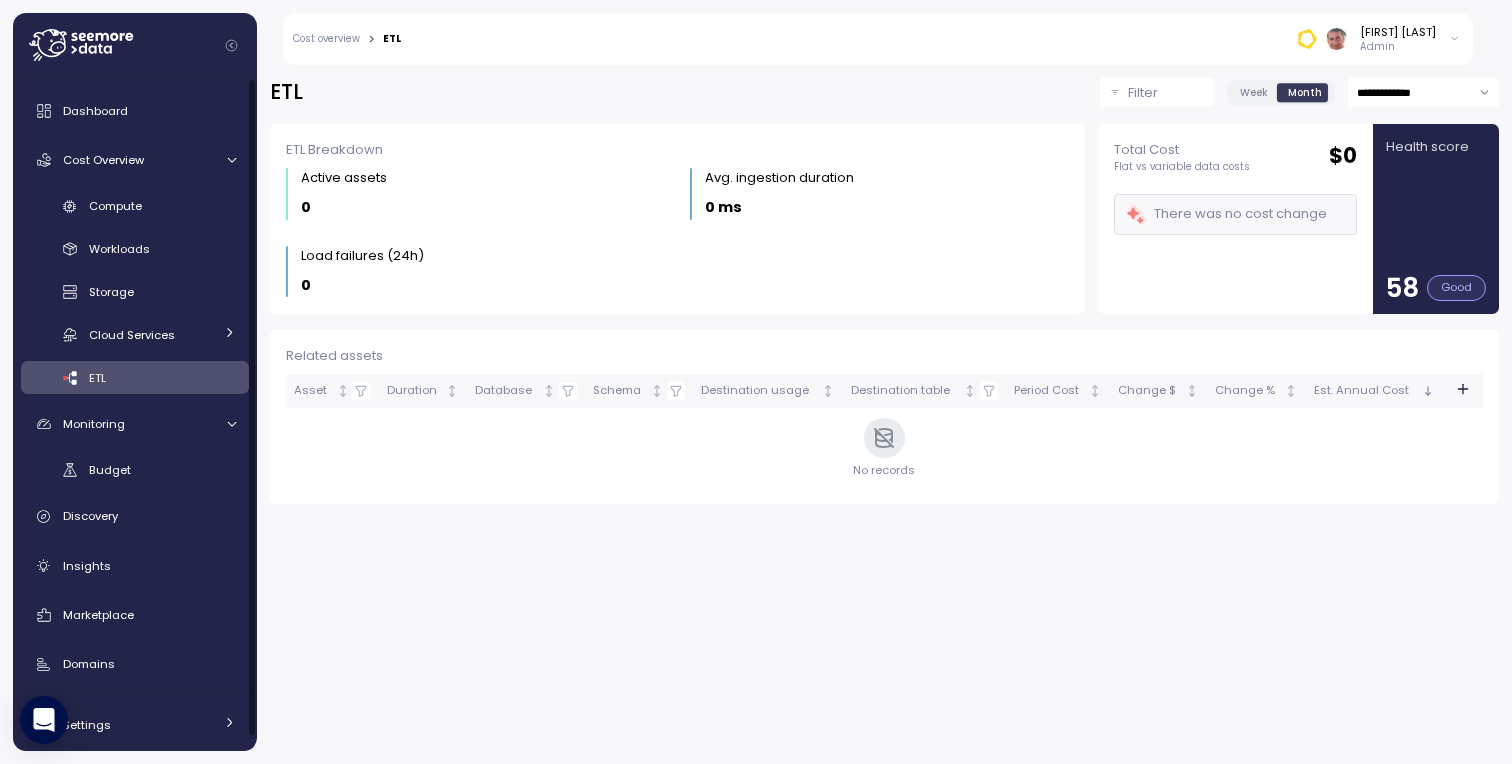 click on "Cost overview" at bounding box center (326, 39) 